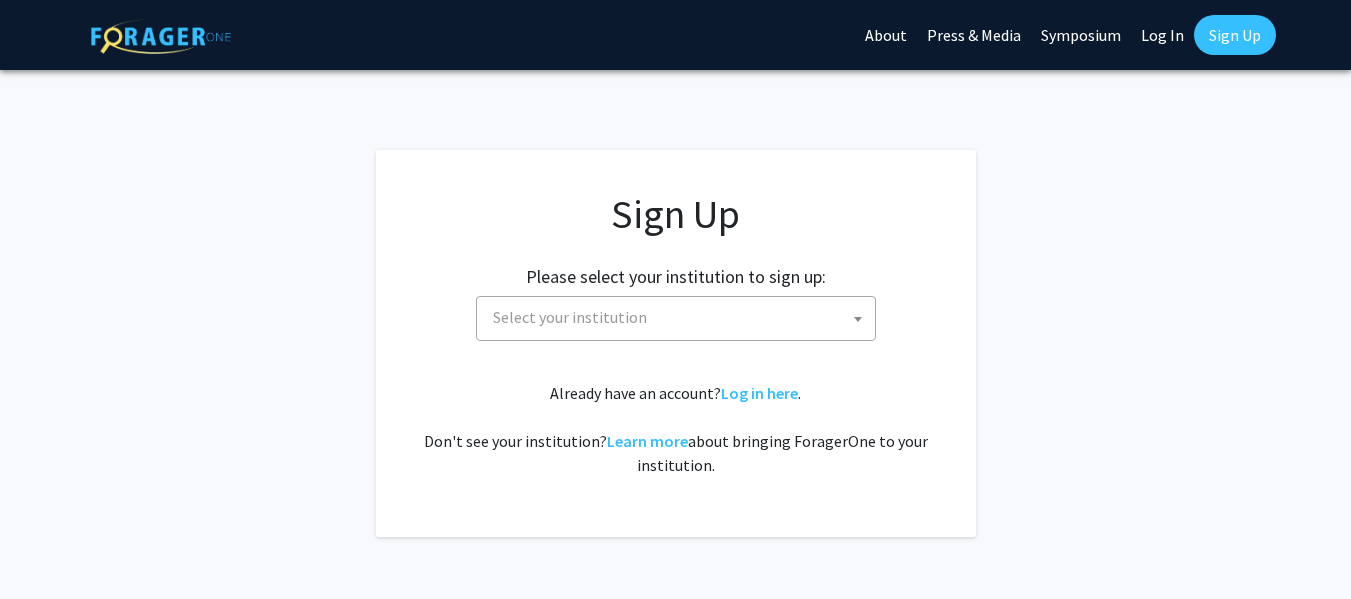 scroll, scrollTop: 0, scrollLeft: 0, axis: both 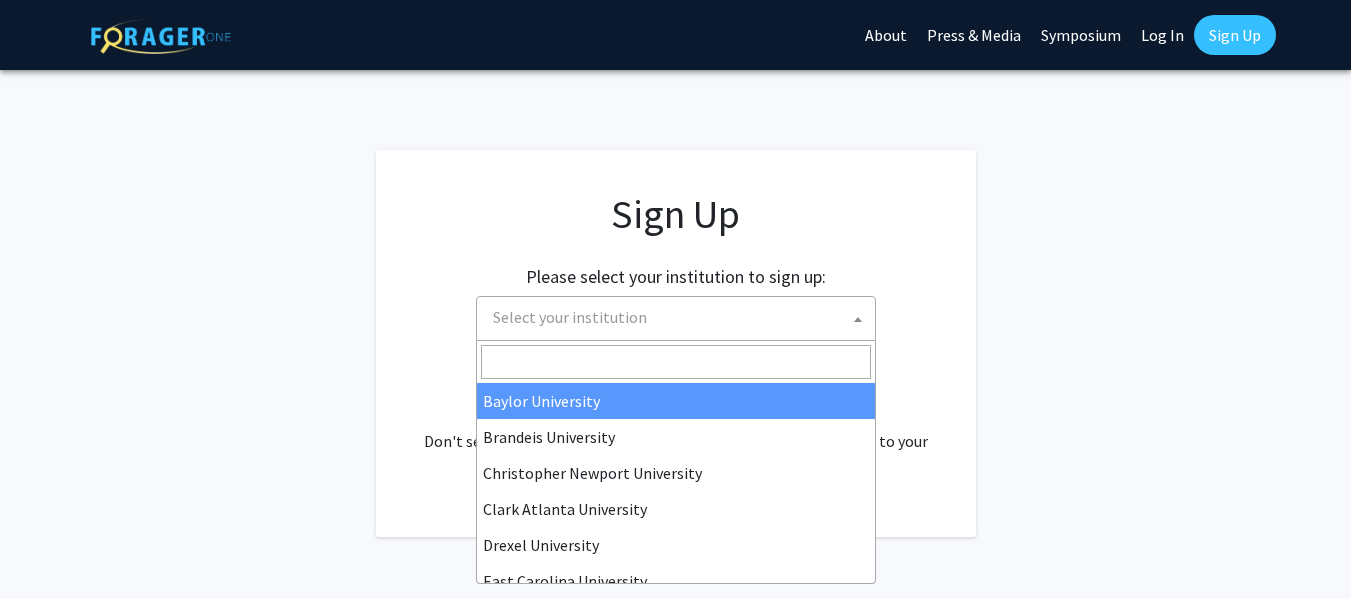click 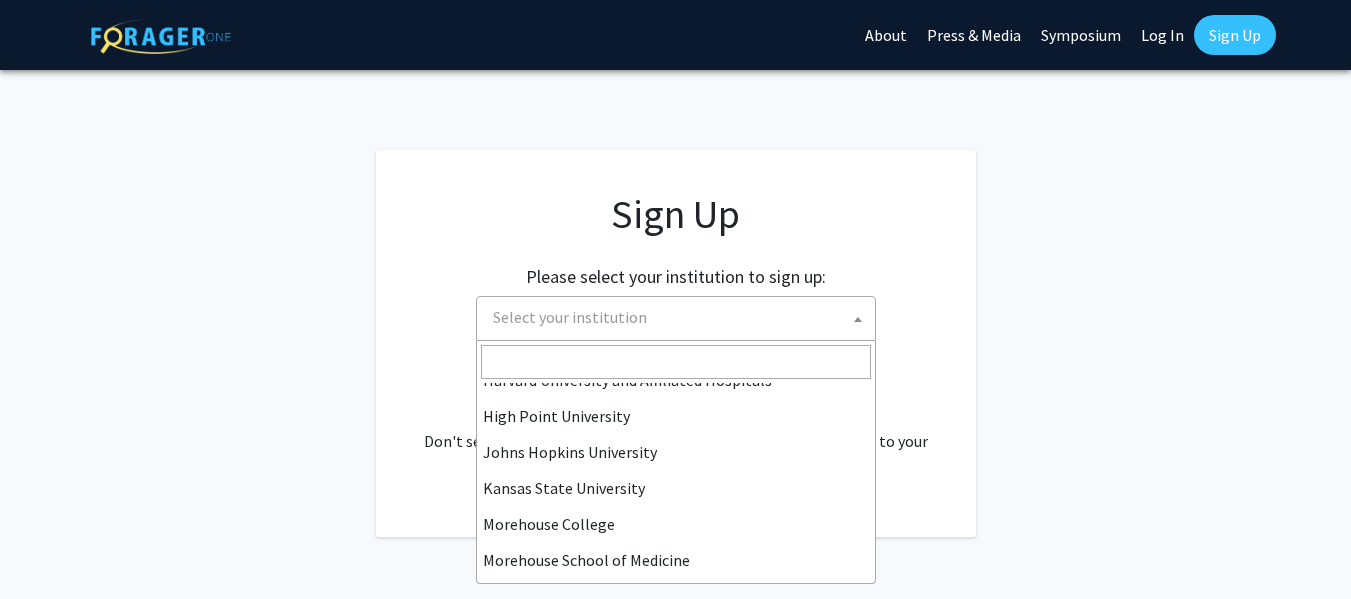 scroll, scrollTop: 350, scrollLeft: 0, axis: vertical 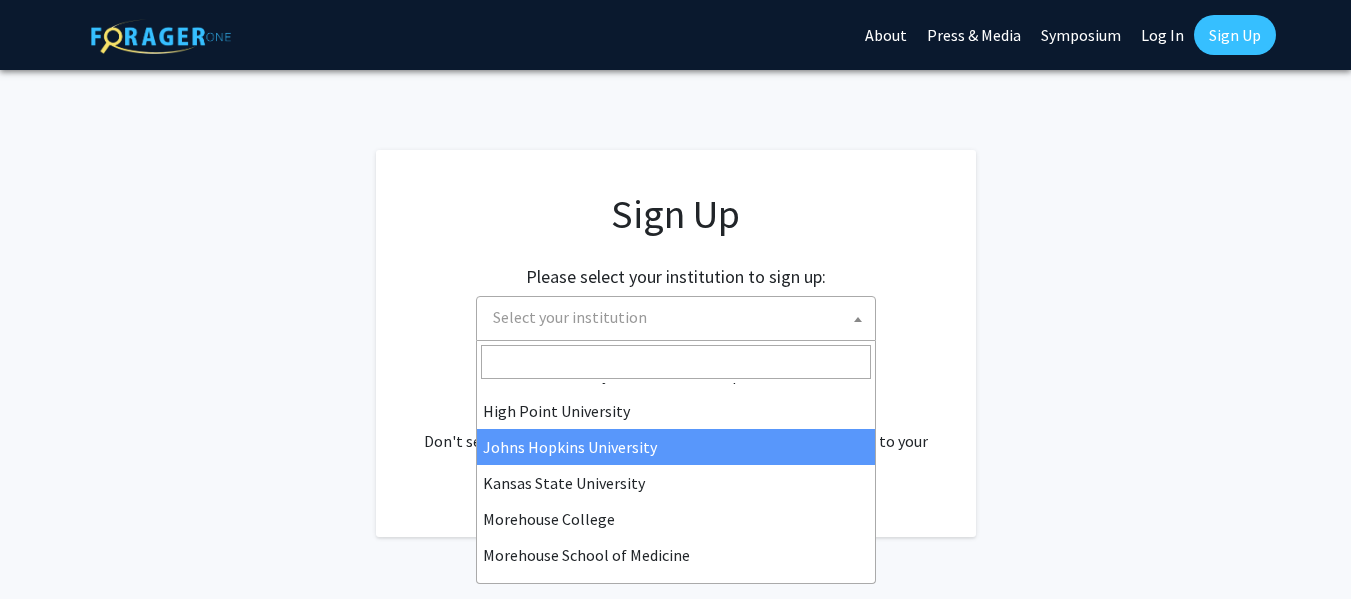 select on "1" 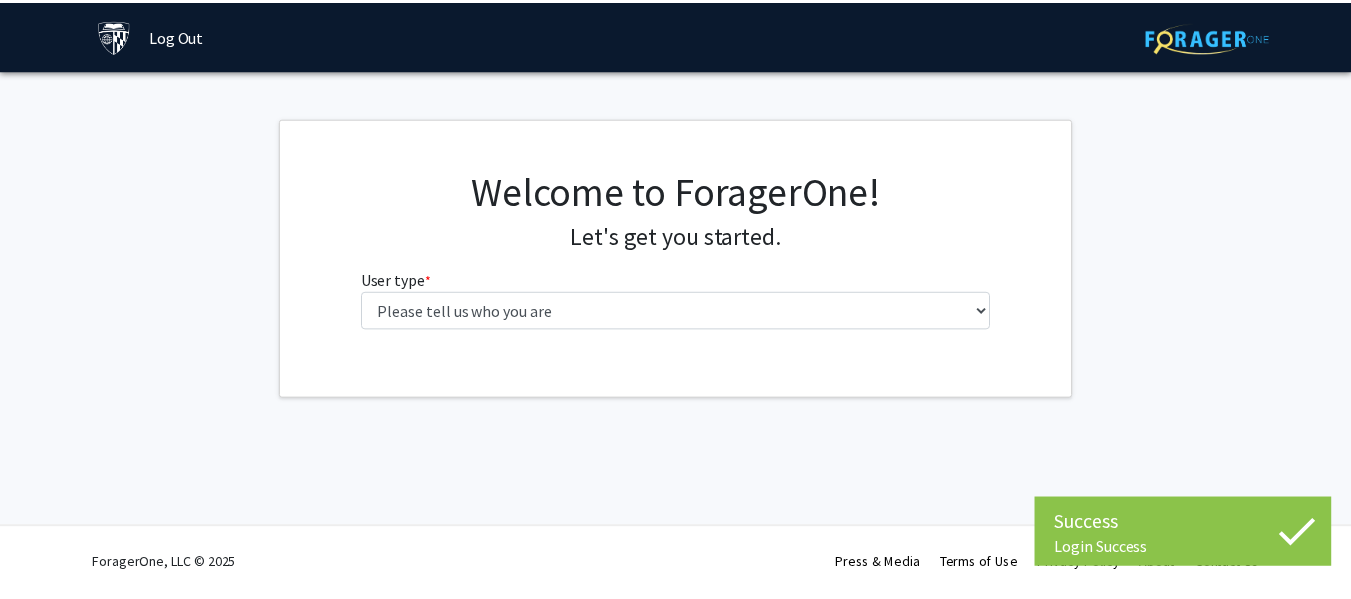 scroll, scrollTop: 0, scrollLeft: 0, axis: both 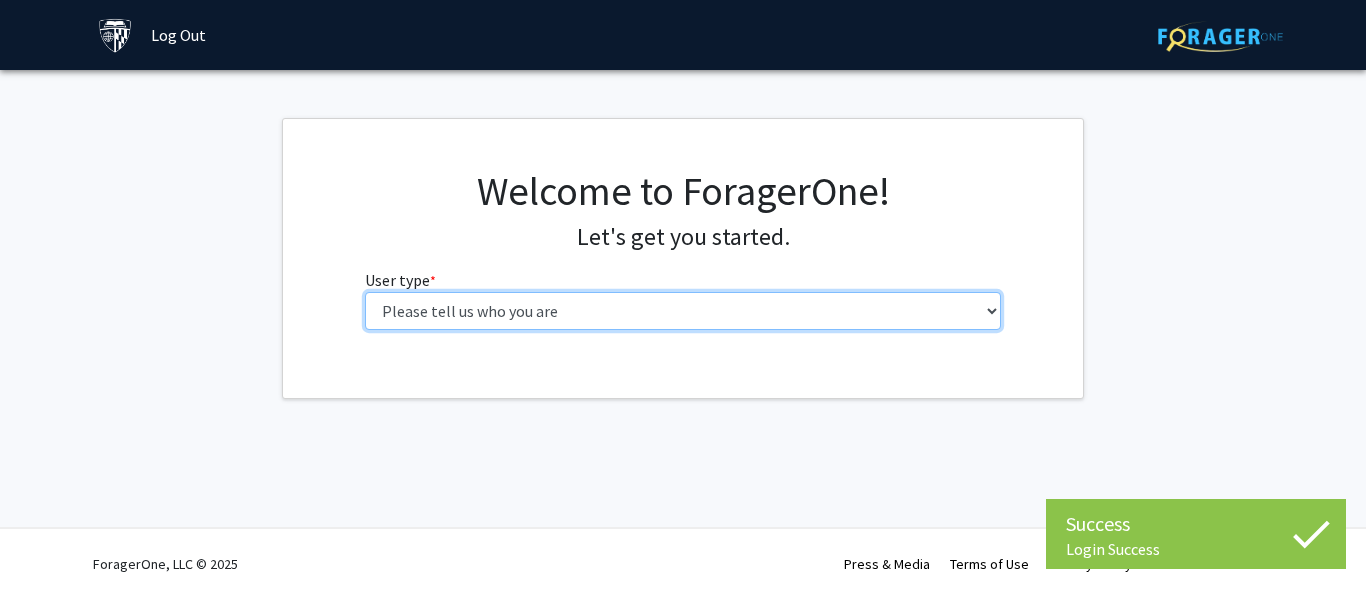click on "Please tell us who you are  Undergraduate Student   Master's Student   Doctoral Candidate (PhD, MD, DMD, PharmD, etc.)   Postdoctoral Researcher / Research Staff / Medical Resident / Medical Fellow   Faculty   Administrative Staff" at bounding box center (683, 311) 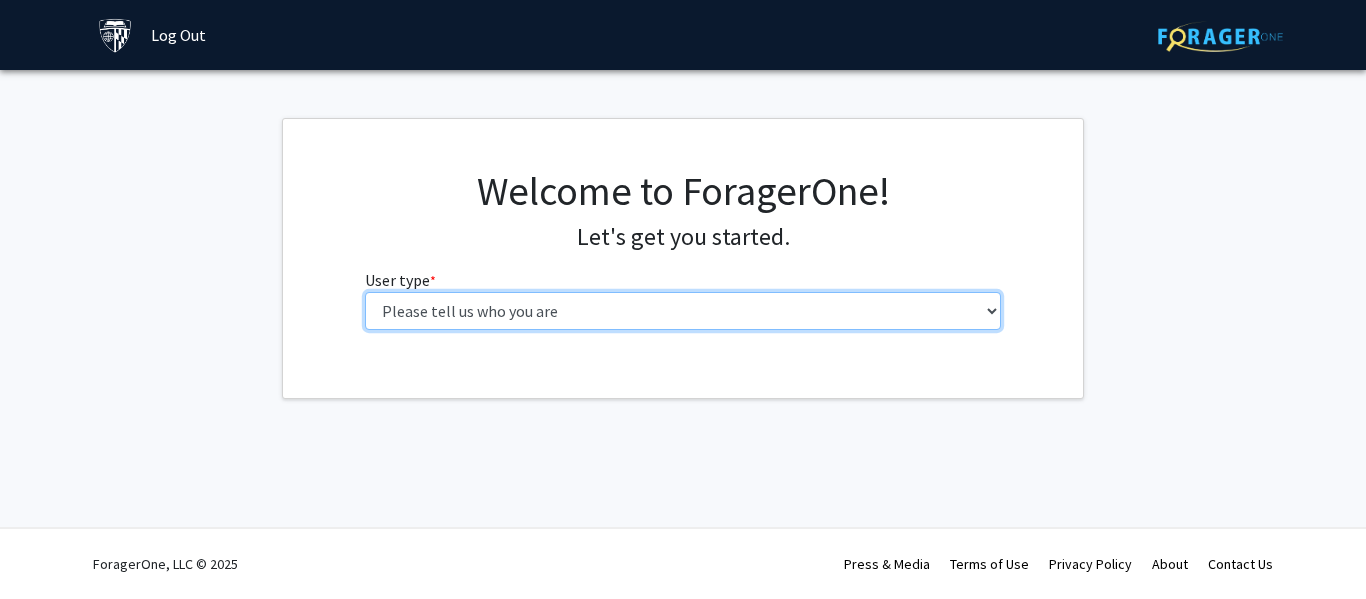 click on "Please tell us who you are  Undergraduate Student   Master's Student   Doctoral Candidate (PhD, MD, DMD, PharmD, etc.)   Postdoctoral Researcher / Research Staff / Medical Resident / Medical Fellow   Faculty   Administrative Staff" at bounding box center (683, 311) 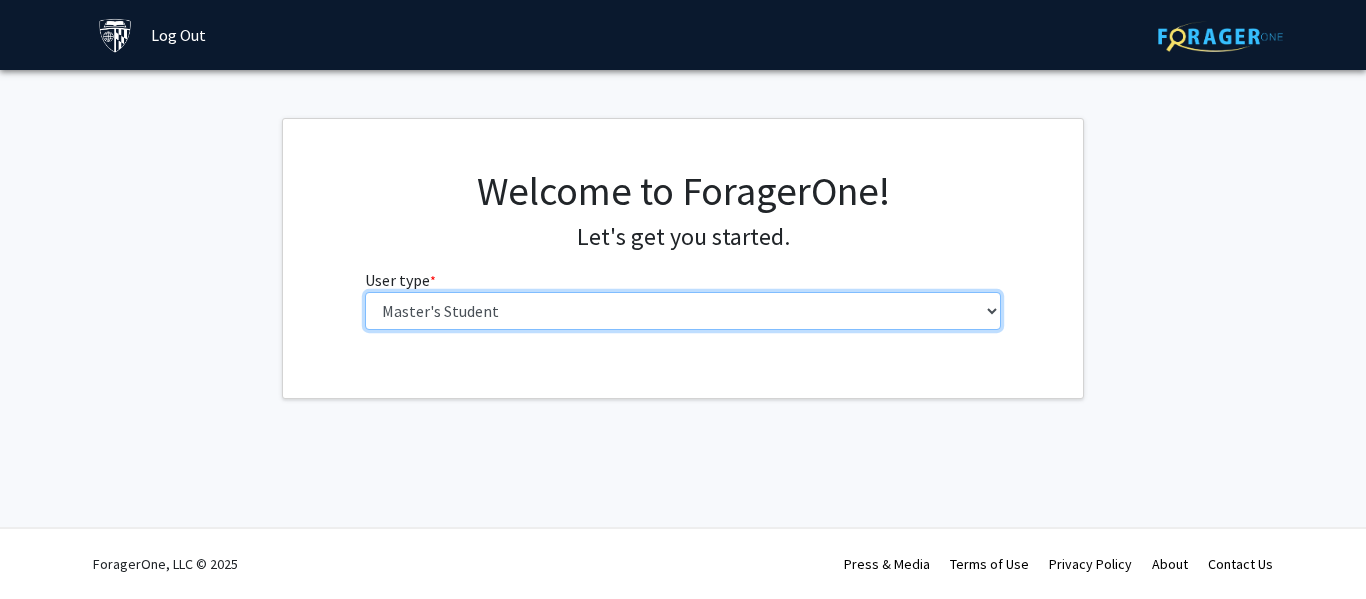 click on "Please tell us who you are  Undergraduate Student   Master's Student   Doctoral Candidate (PhD, MD, DMD, PharmD, etc.)   Postdoctoral Researcher / Research Staff / Medical Resident / Medical Fellow   Faculty   Administrative Staff" at bounding box center [683, 311] 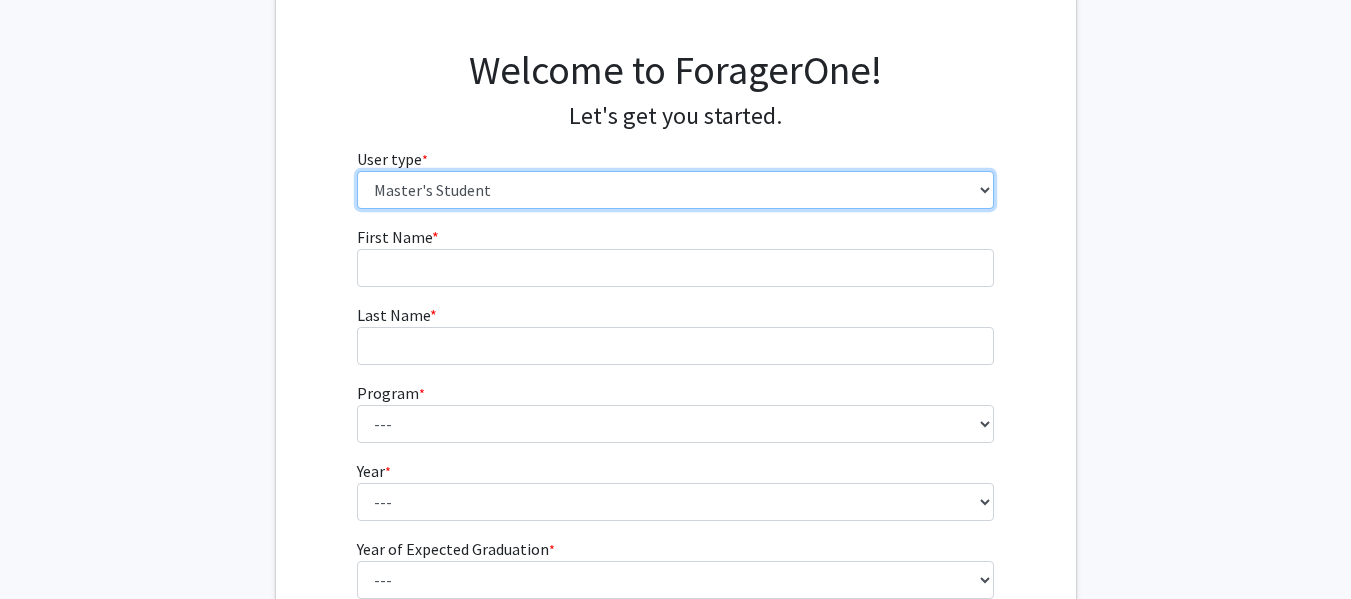 scroll, scrollTop: 131, scrollLeft: 0, axis: vertical 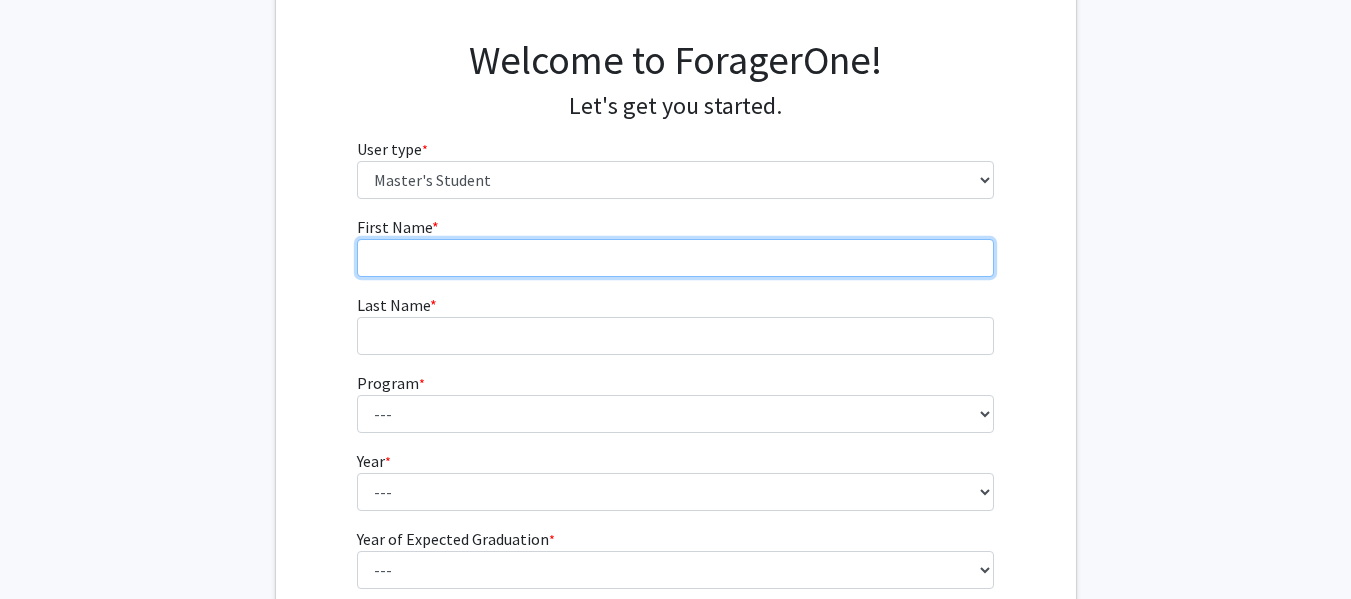 click on "First Name * required" at bounding box center [675, 258] 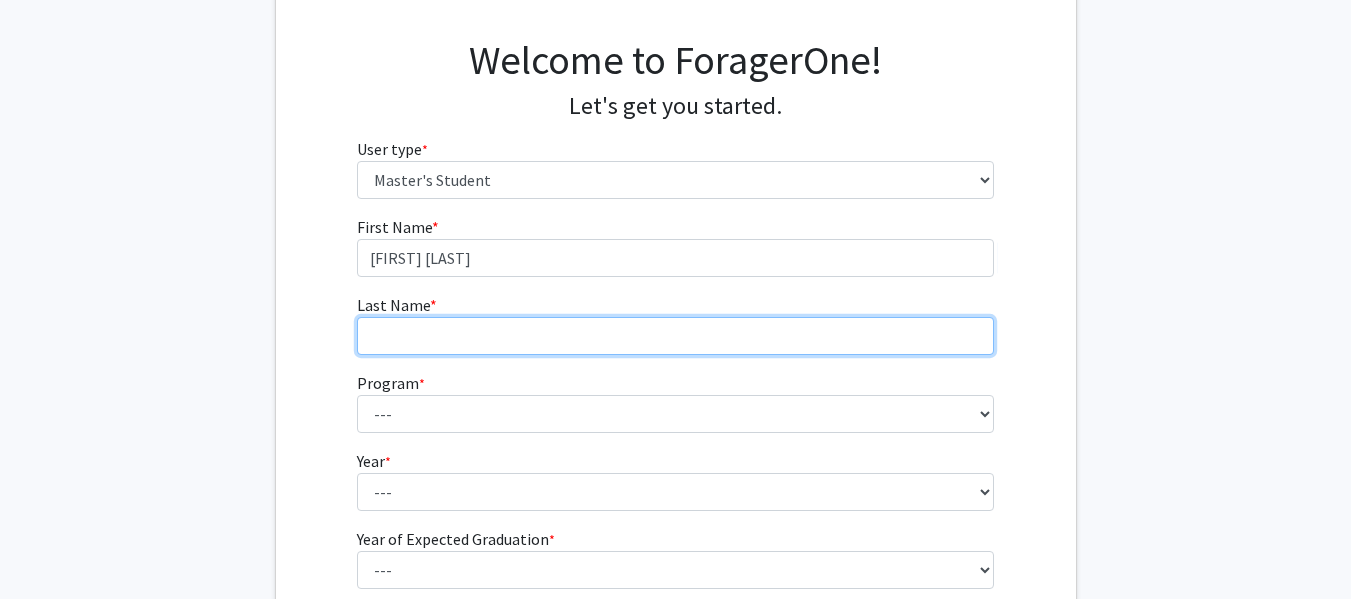 type on "[LAST]" 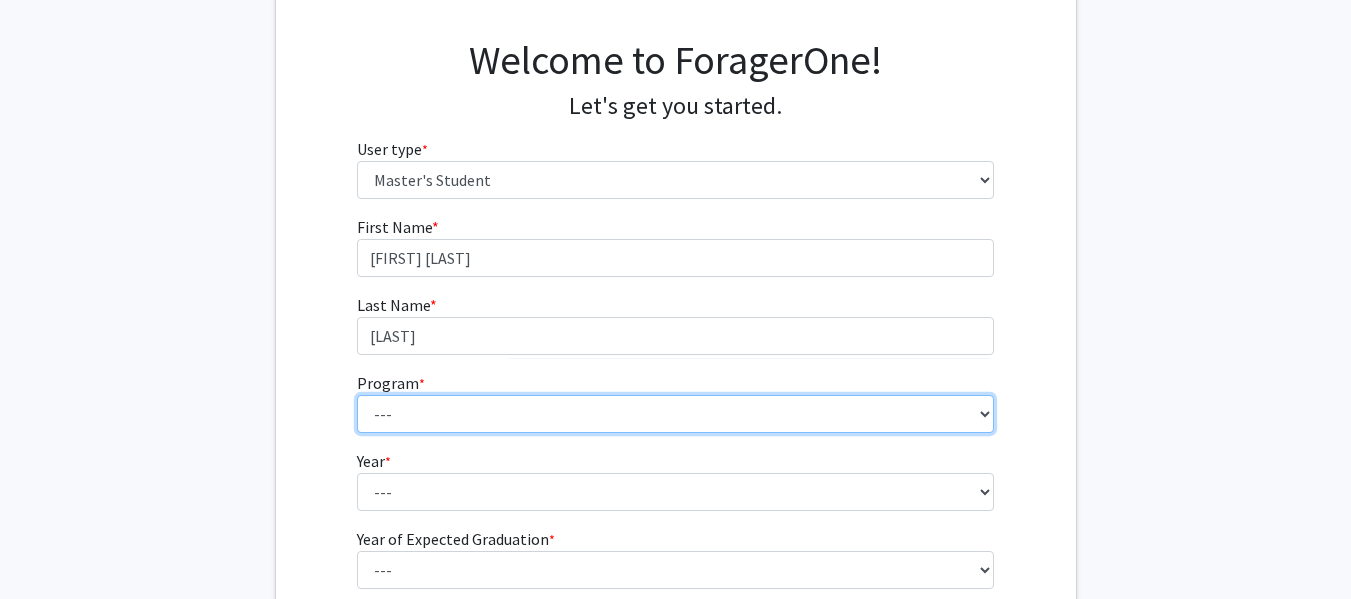 click on "---  Anatomy Education   Applied and Computational Mathematics   Applied Biomedical Engineering   Applied Economics   Applied Economics   Applied Health Sciences Informatics   Applied Mathematics and Statistics   Applied Physics   Applied Science in Community-Based Primary Health Care Programs in Global Health   Applied Science in Global Health Planning and Management   Applied Science in Humanitarian Health   Applied Science in Patient Safety and Healthcare Quality   Applied Science in Population Health Management   Applied Science in Spatial Analysis for Public Health   Artificial Intelligence   Audio Science: Acoustics   Audio Sciences: Recording and Production   Biochemistry and Molecular Biology   Bioengineering Innovation and Design   Bioethics   Bioinformatics   Biology   Biomedical Engineering   Biophysics   Biostatistics   Biotechnology   Biotechnology   Biotechnology Enterprise and Entrepreneurship   Business Administration   Business Analytics and Risk Management   Civil Engineering   Classics" at bounding box center [675, 414] 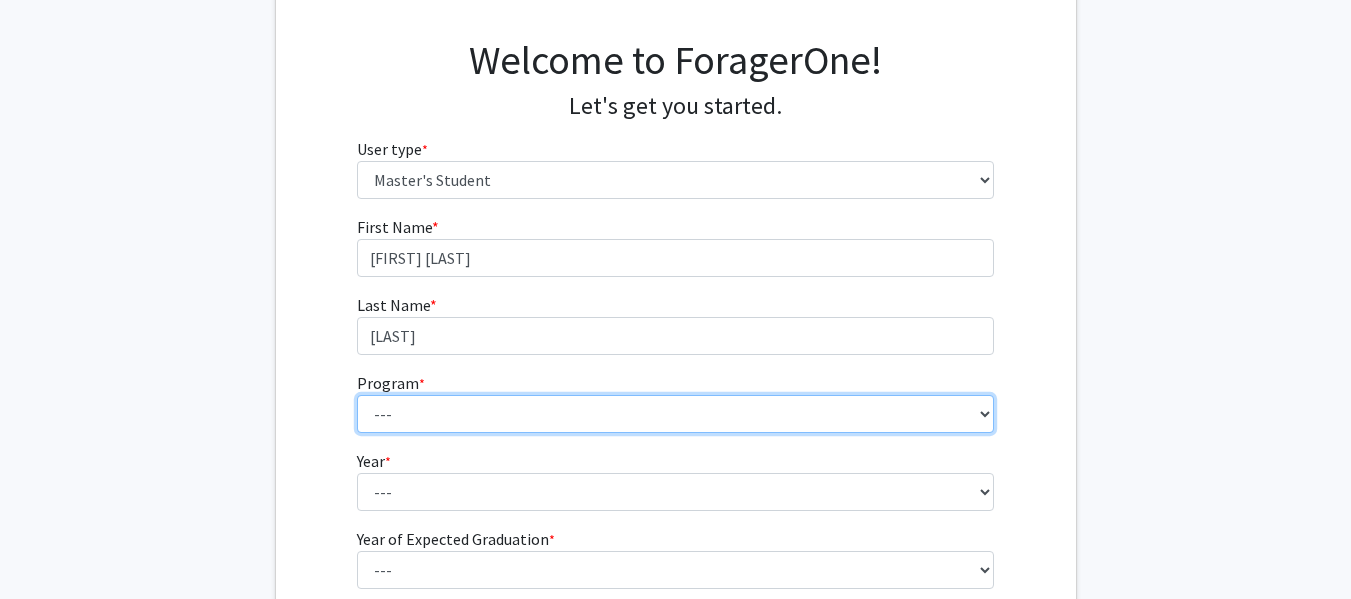 select on "56: 45" 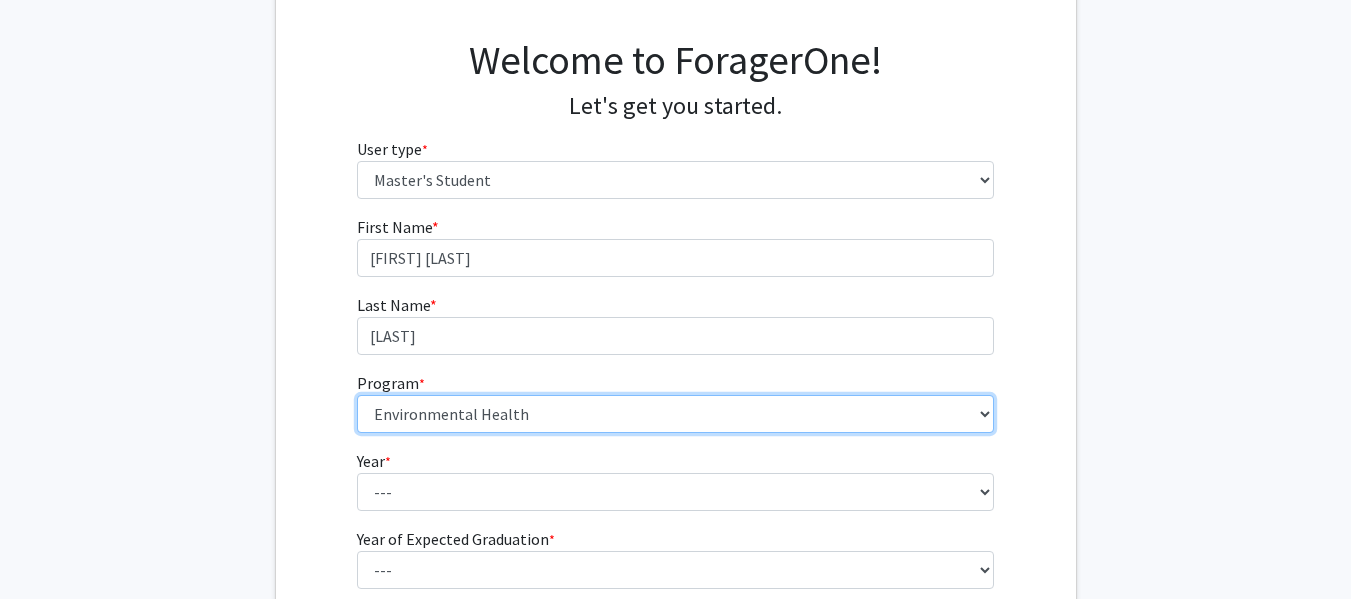 click on "---  Anatomy Education   Applied and Computational Mathematics   Applied Biomedical Engineering   Applied Economics   Applied Economics   Applied Health Sciences Informatics   Applied Mathematics and Statistics   Applied Physics   Applied Science in Community-Based Primary Health Care Programs in Global Health   Applied Science in Global Health Planning and Management   Applied Science in Humanitarian Health   Applied Science in Patient Safety and Healthcare Quality   Applied Science in Population Health Management   Applied Science in Spatial Analysis for Public Health   Artificial Intelligence   Audio Science: Acoustics   Audio Sciences: Recording and Production   Biochemistry and Molecular Biology   Bioengineering Innovation and Design   Bioethics   Bioinformatics   Biology   Biomedical Engineering   Biophysics   Biostatistics   Biotechnology   Biotechnology   Biotechnology Enterprise and Entrepreneurship   Business Administration   Business Analytics and Risk Management   Civil Engineering   Classics" at bounding box center (675, 414) 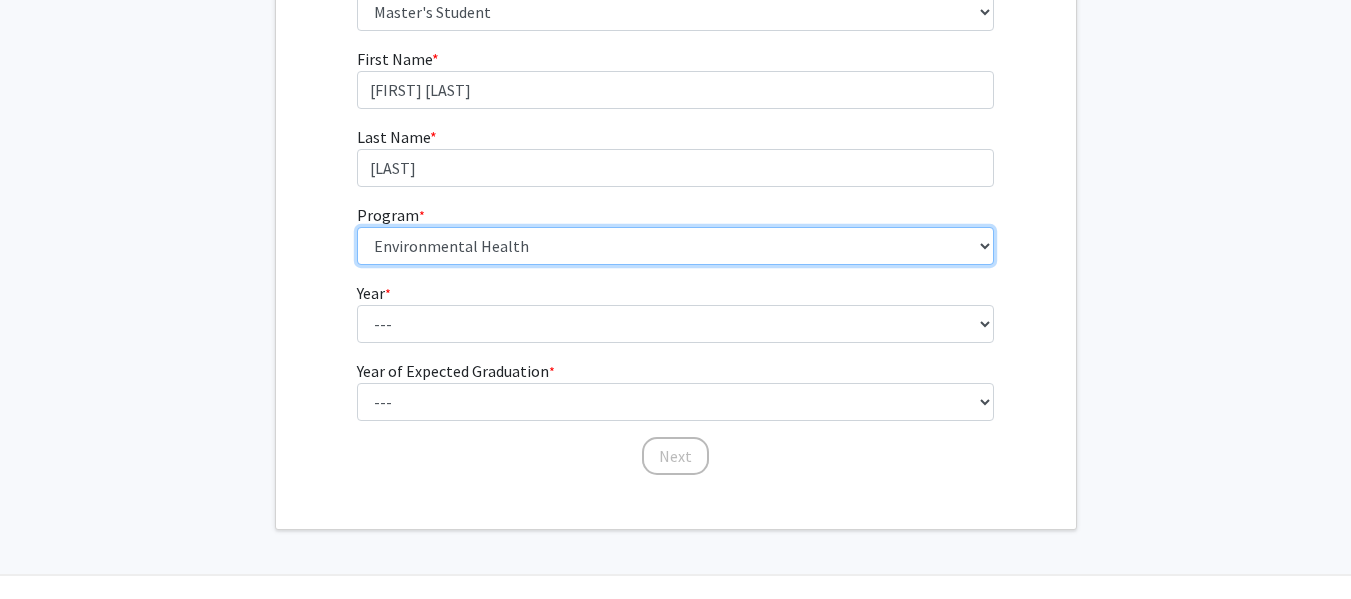 scroll, scrollTop: 301, scrollLeft: 0, axis: vertical 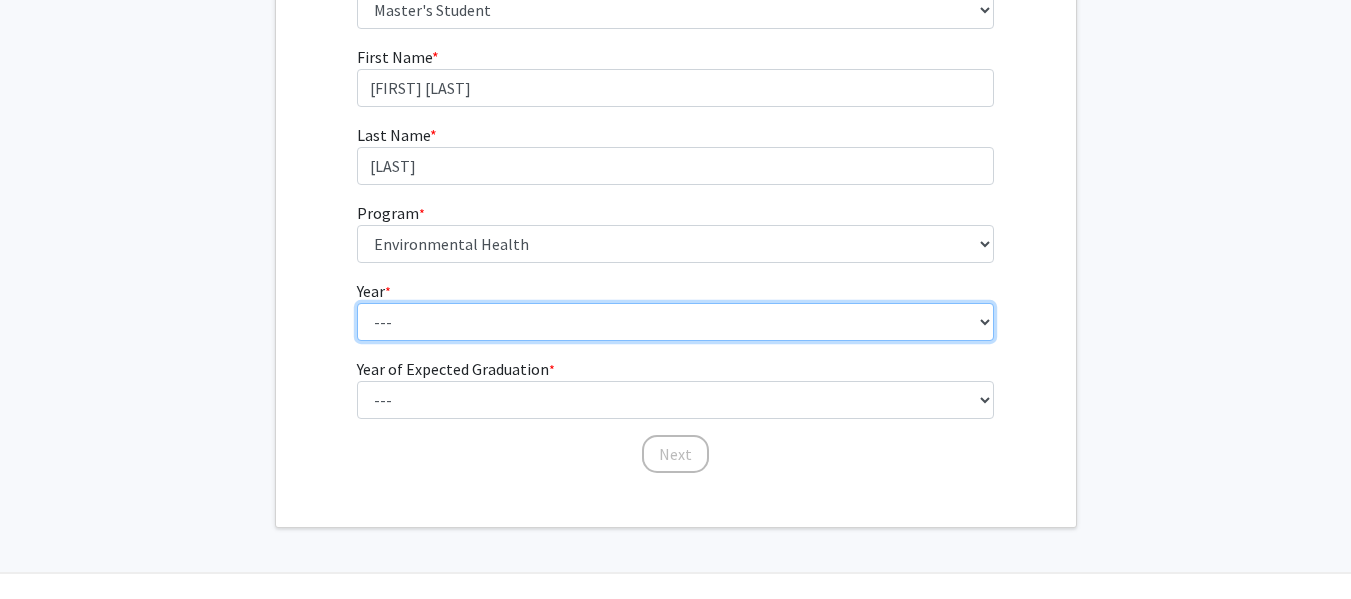 click on "---  First Year   Second Year" at bounding box center (675, 322) 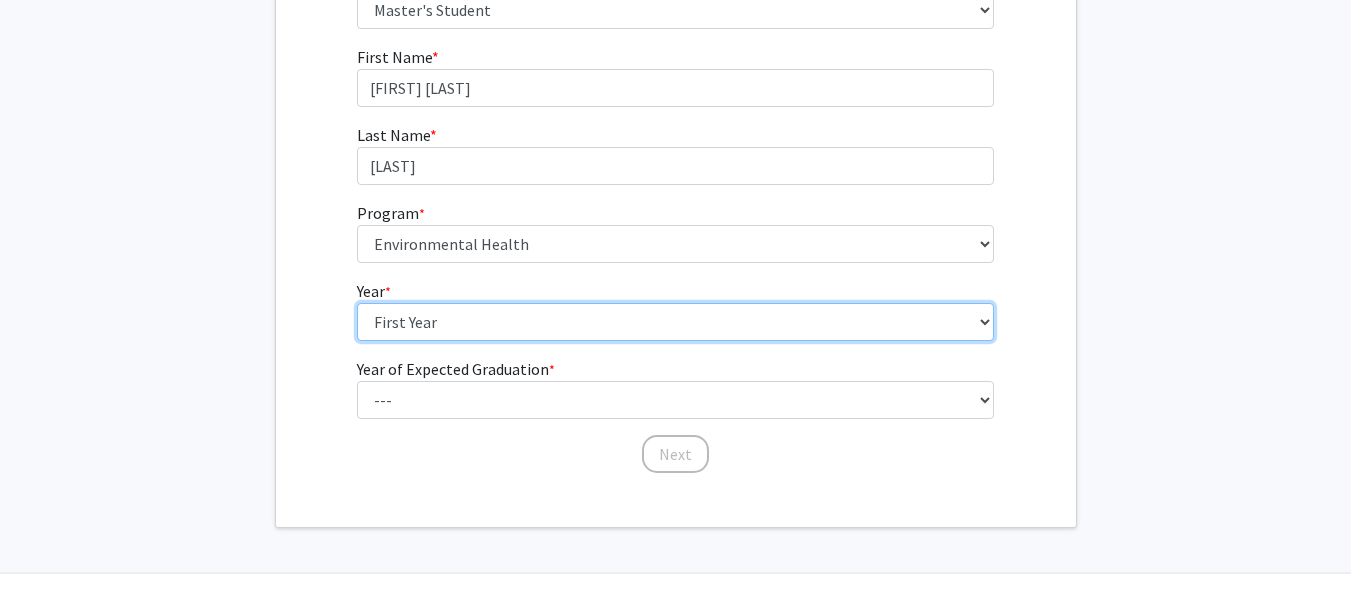 click on "---  First Year   Second Year" at bounding box center (675, 322) 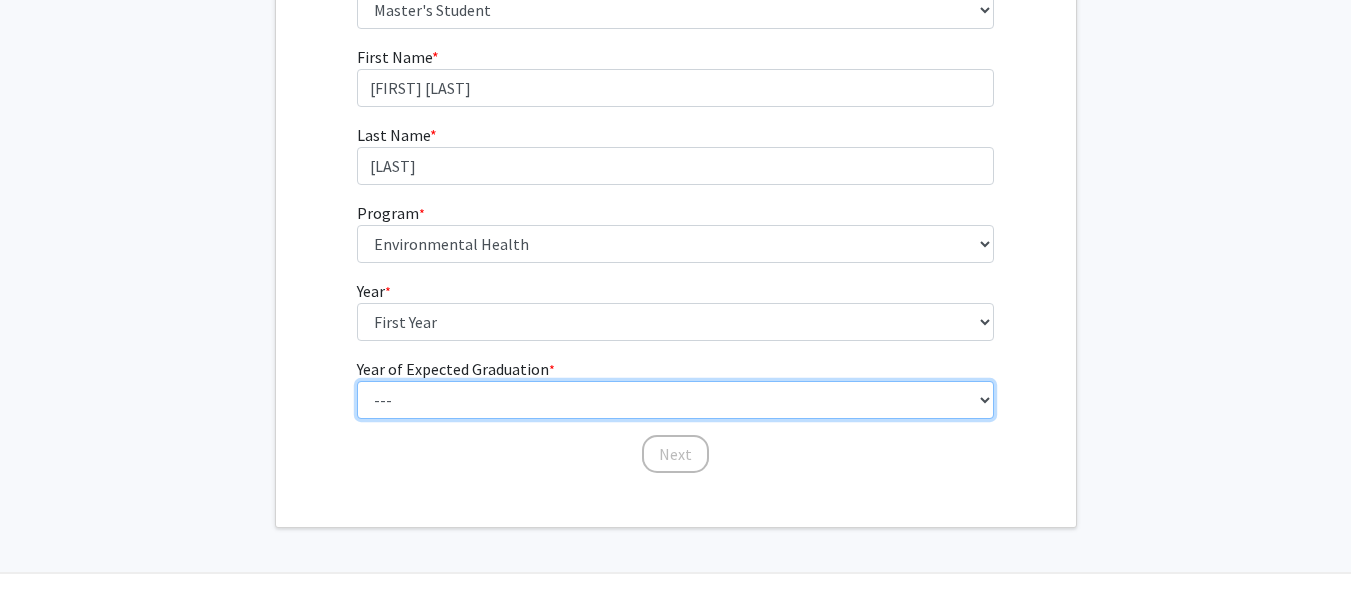 click on "---  2025   2026   2027   2028   2029   2030   2031   2032   2033   2034" at bounding box center [675, 400] 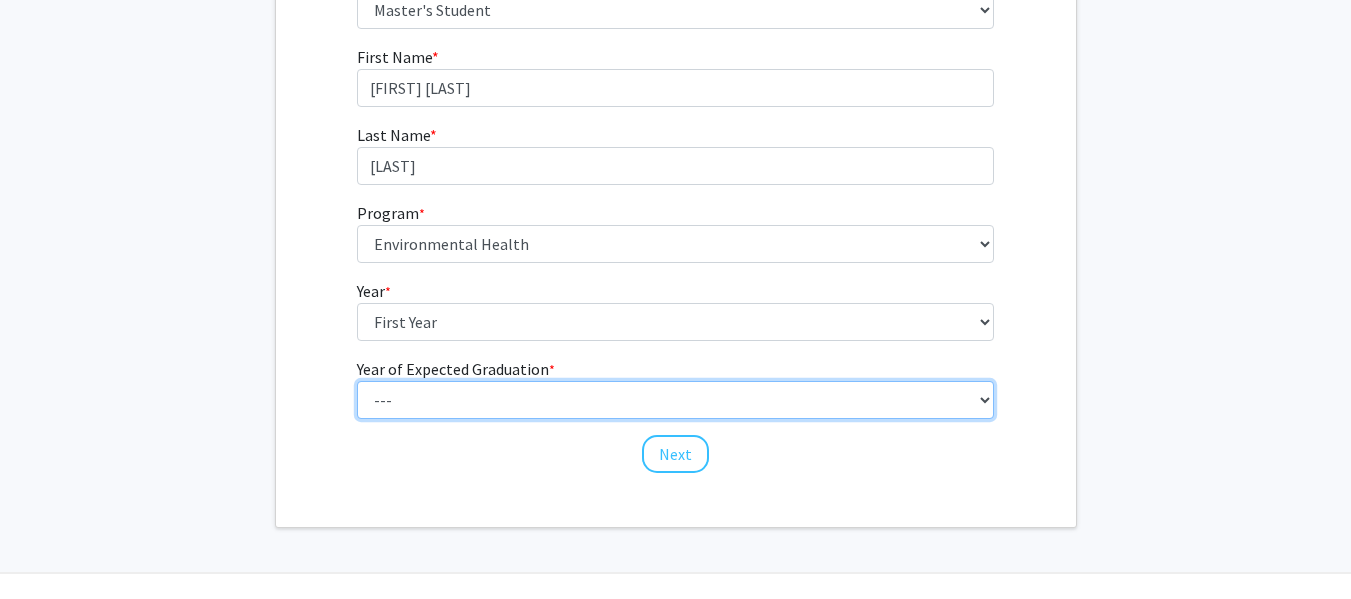 click on "---  2025   2026   2027   2028   2029   2030   2031   2032   2033   2034" at bounding box center (675, 400) 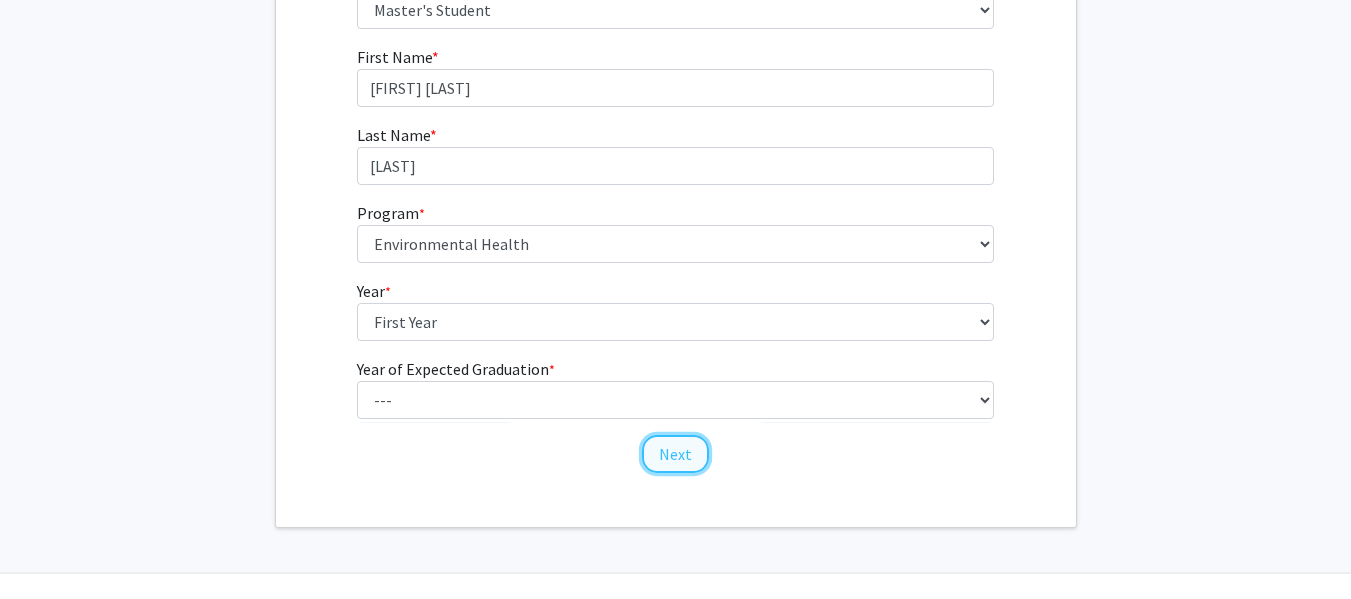 click on "Next" 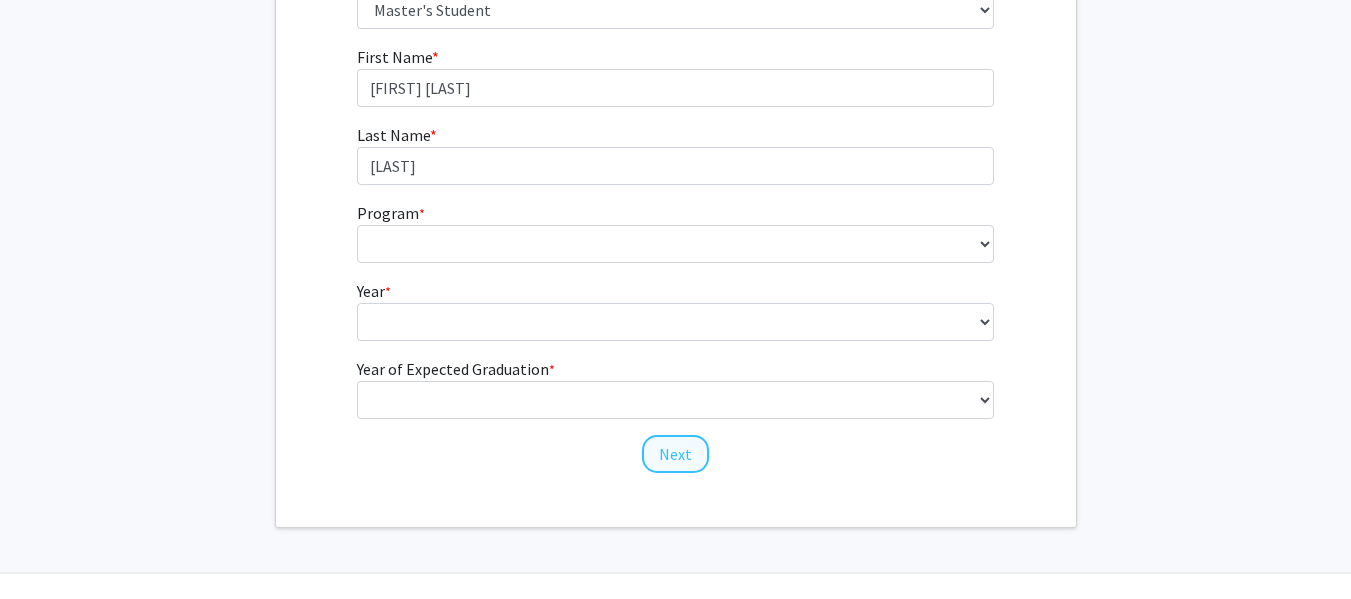 scroll, scrollTop: 34, scrollLeft: 0, axis: vertical 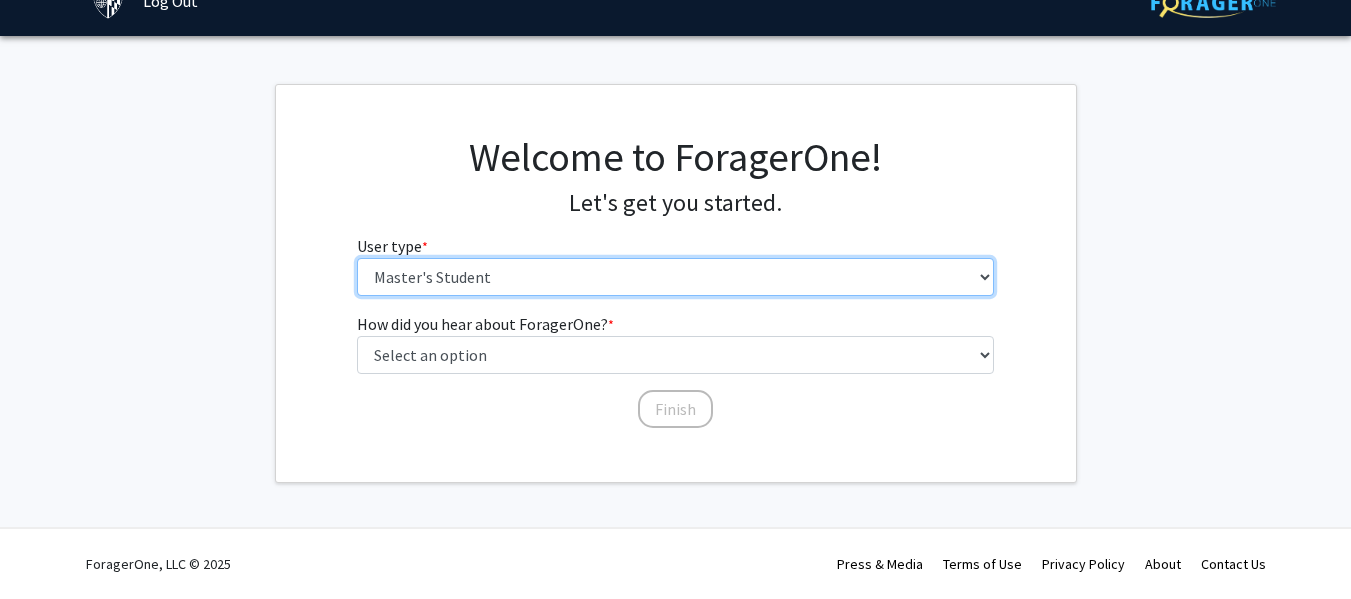 click on "Please tell us who you are  Undergraduate Student   Master's Student   Doctoral Candidate (PhD, MD, DMD, PharmD, etc.)   Postdoctoral Researcher / Research Staff / Medical Resident / Medical Fellow   Faculty   Administrative Staff" at bounding box center [675, 277] 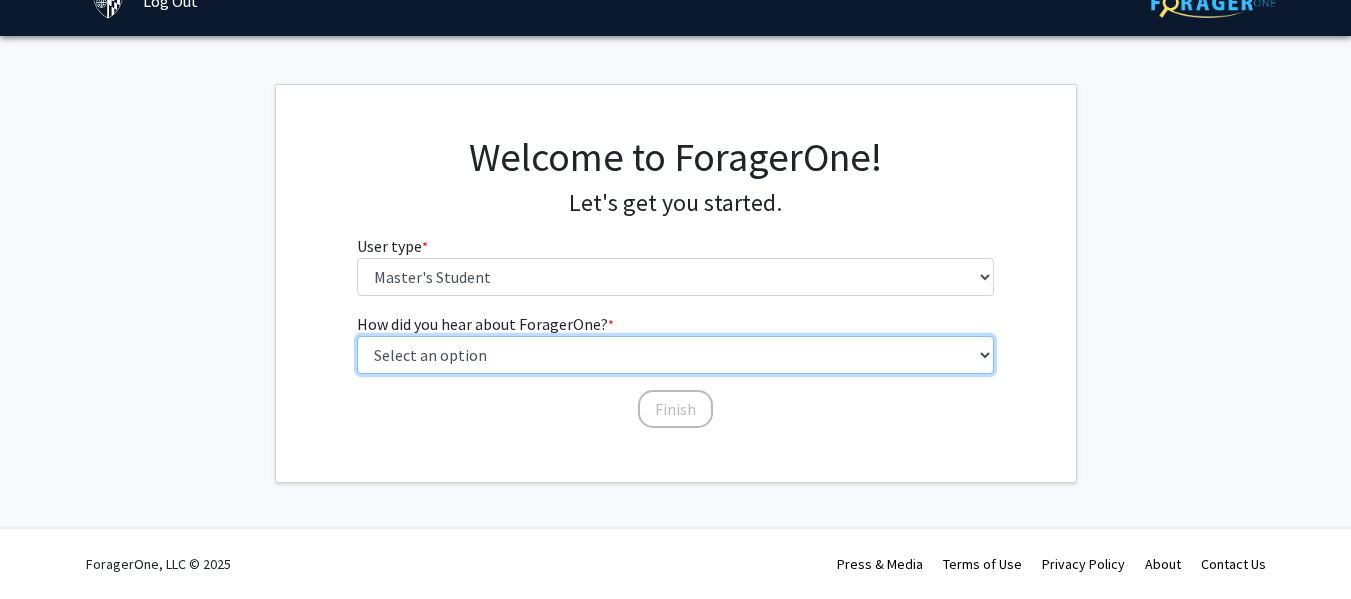 click on "Select an option  Peer/student recommendation   Faculty/staff recommendation   University website   University email or newsletter   Other" at bounding box center (675, 355) 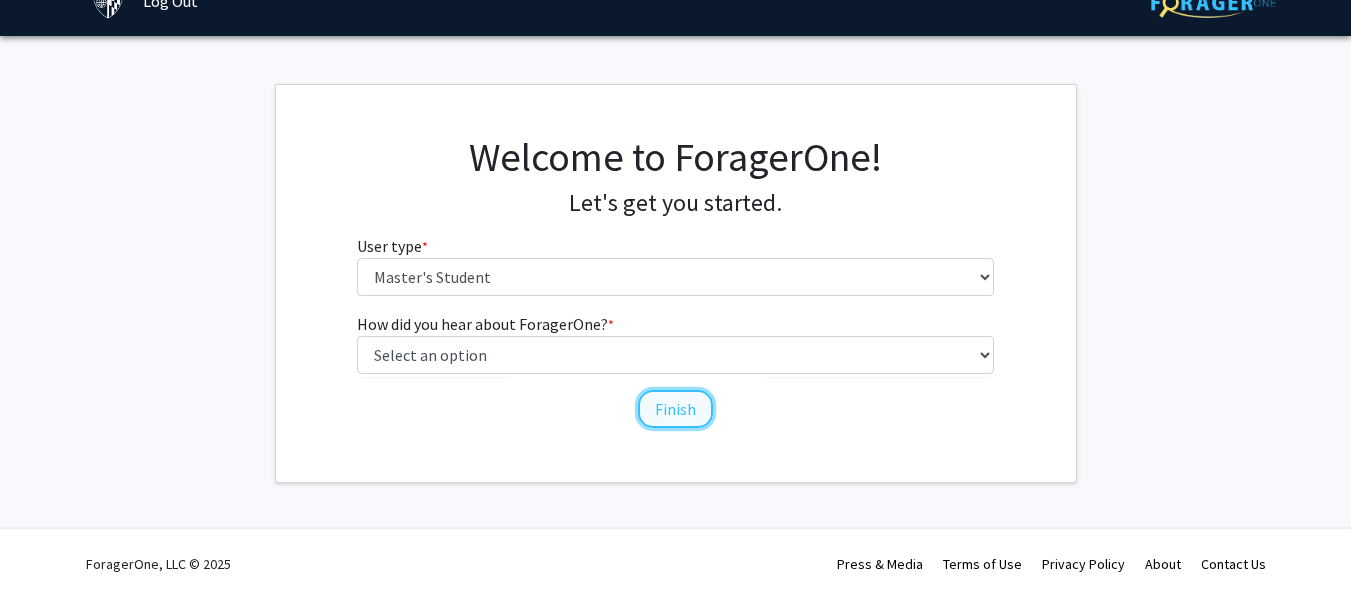 click on "Finish" 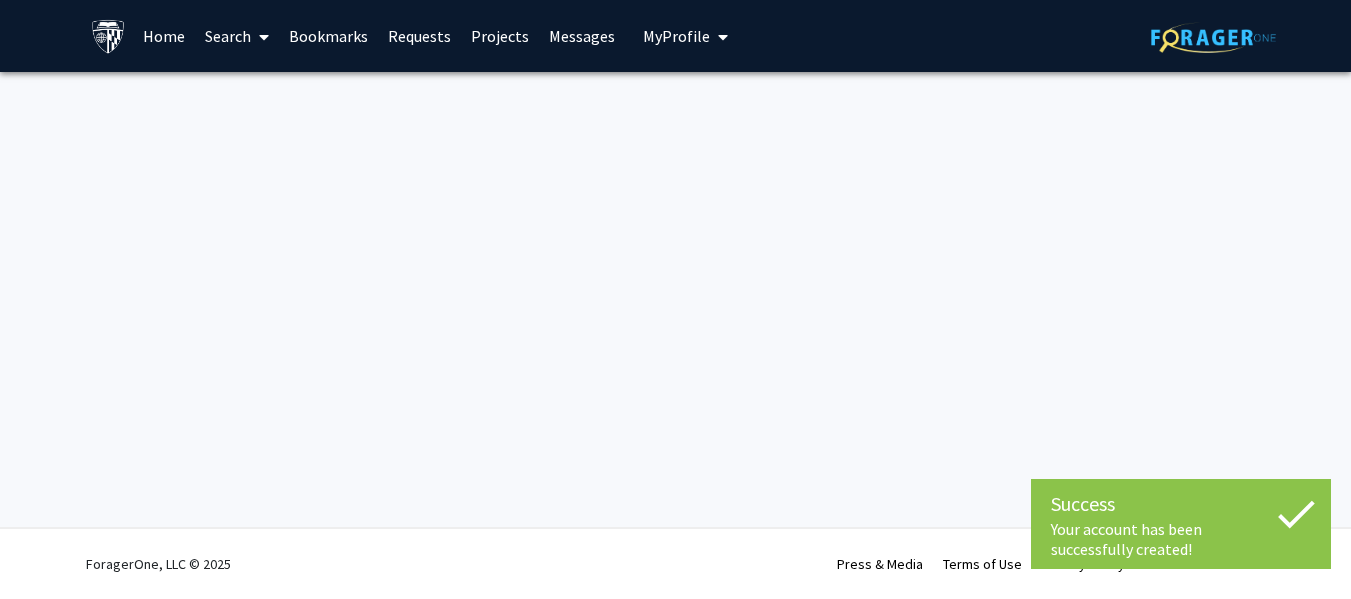 scroll, scrollTop: 0, scrollLeft: 0, axis: both 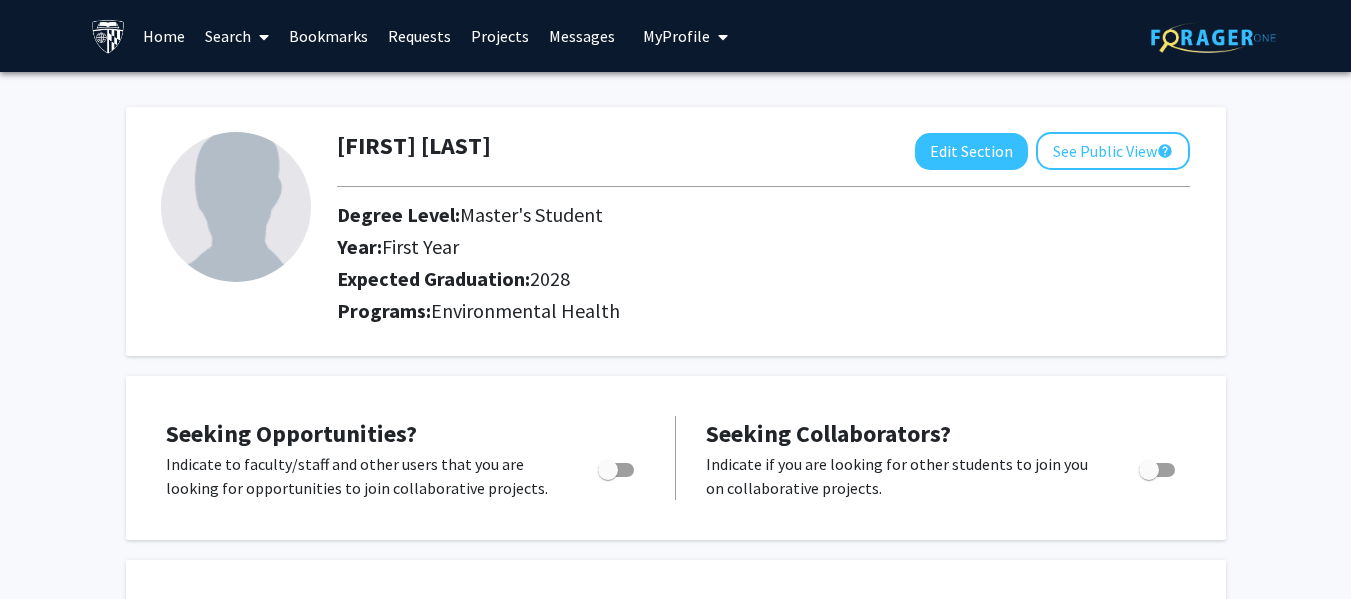 click at bounding box center (260, 37) 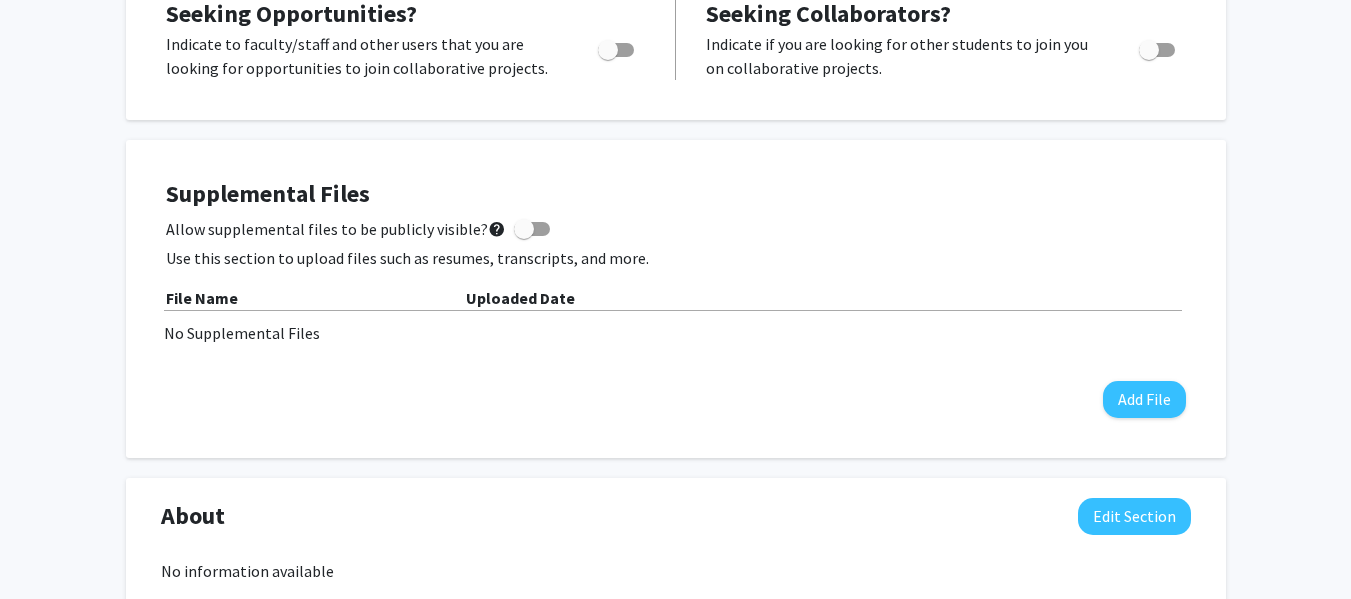 scroll, scrollTop: 423, scrollLeft: 0, axis: vertical 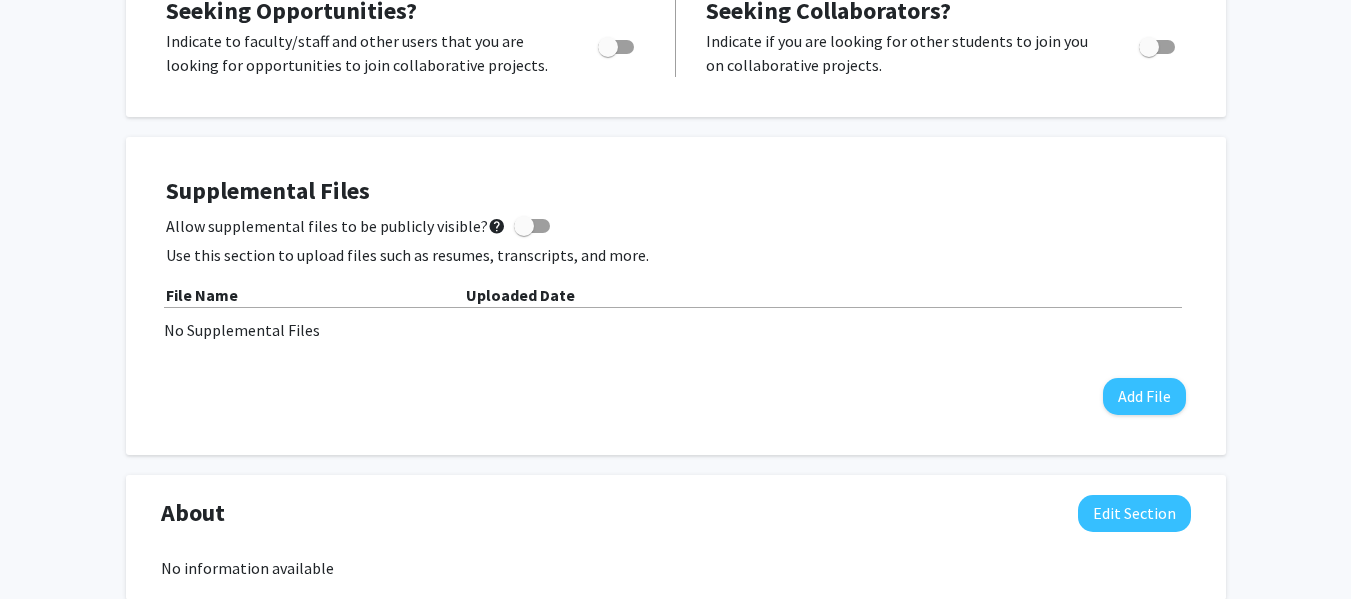 click at bounding box center [532, 226] 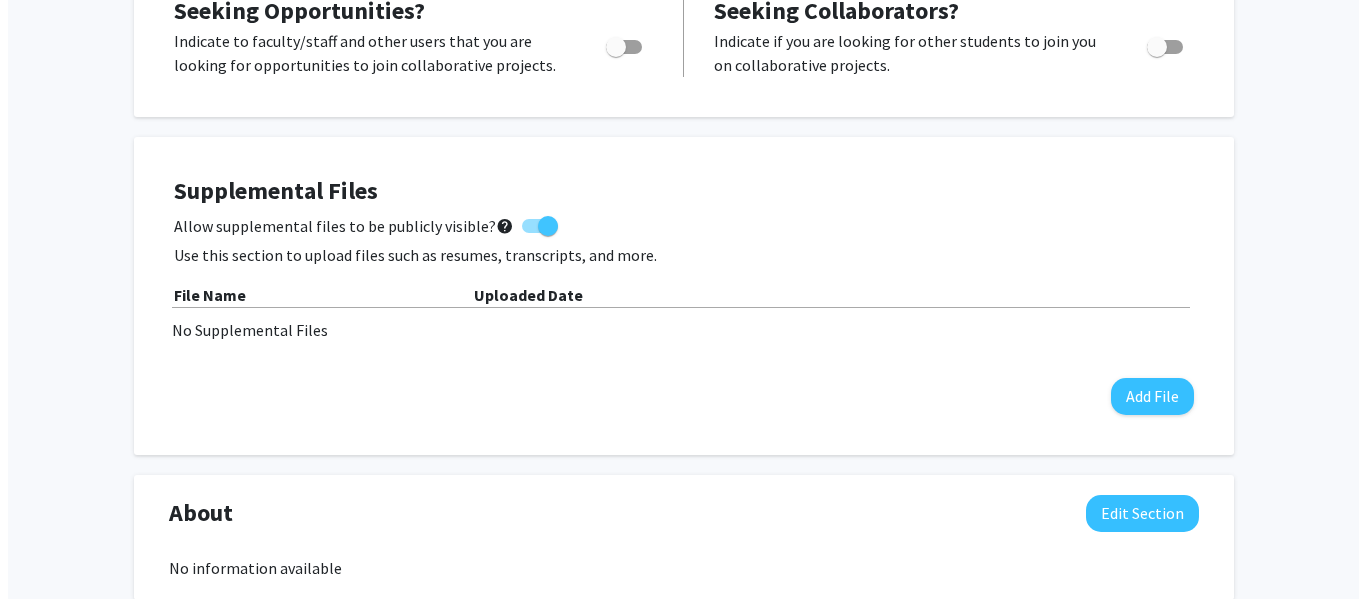 scroll, scrollTop: 357, scrollLeft: 0, axis: vertical 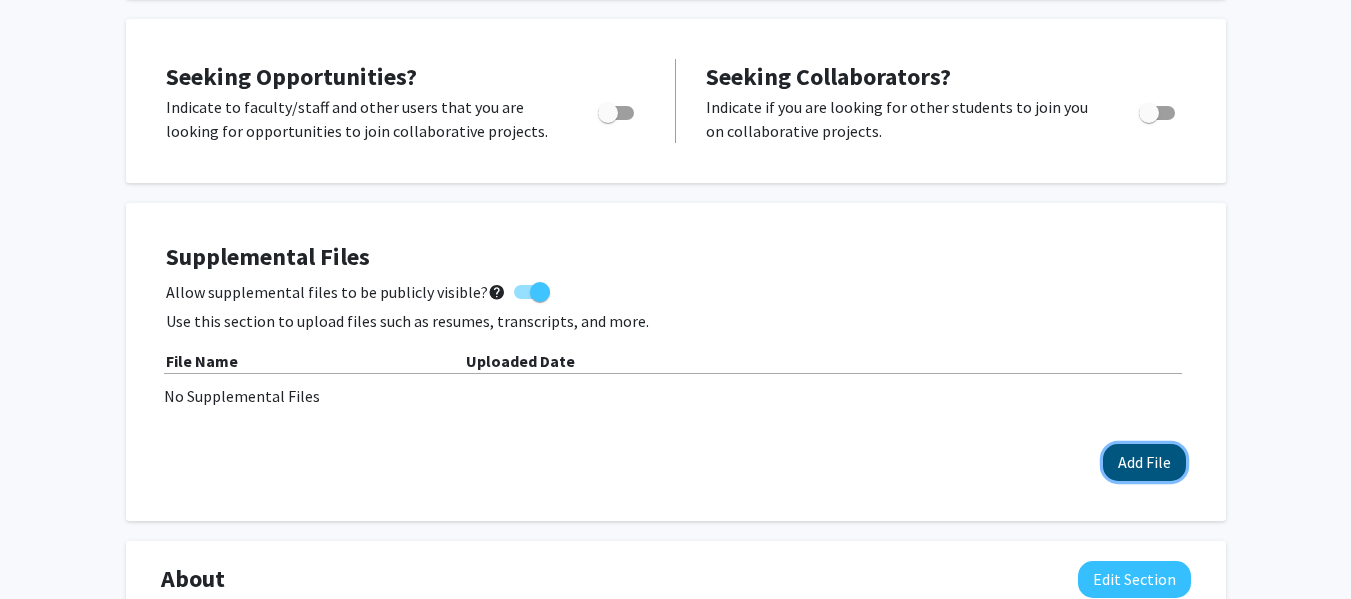 click on "Add File" 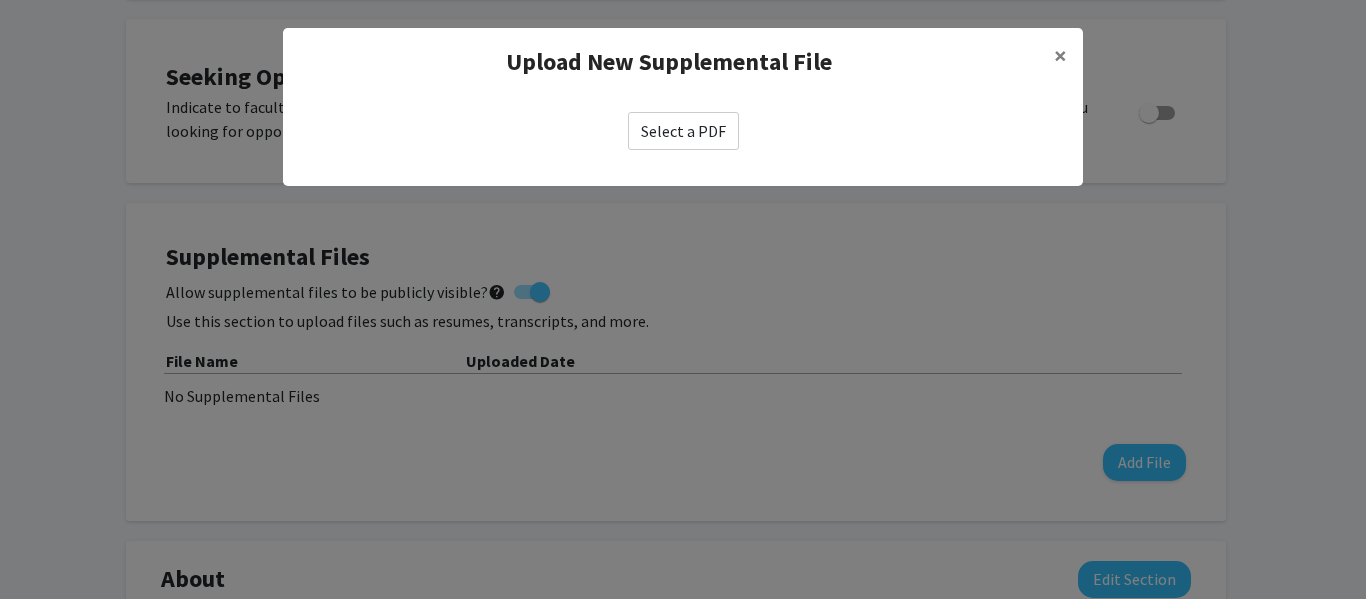 click on "Select a PDF" 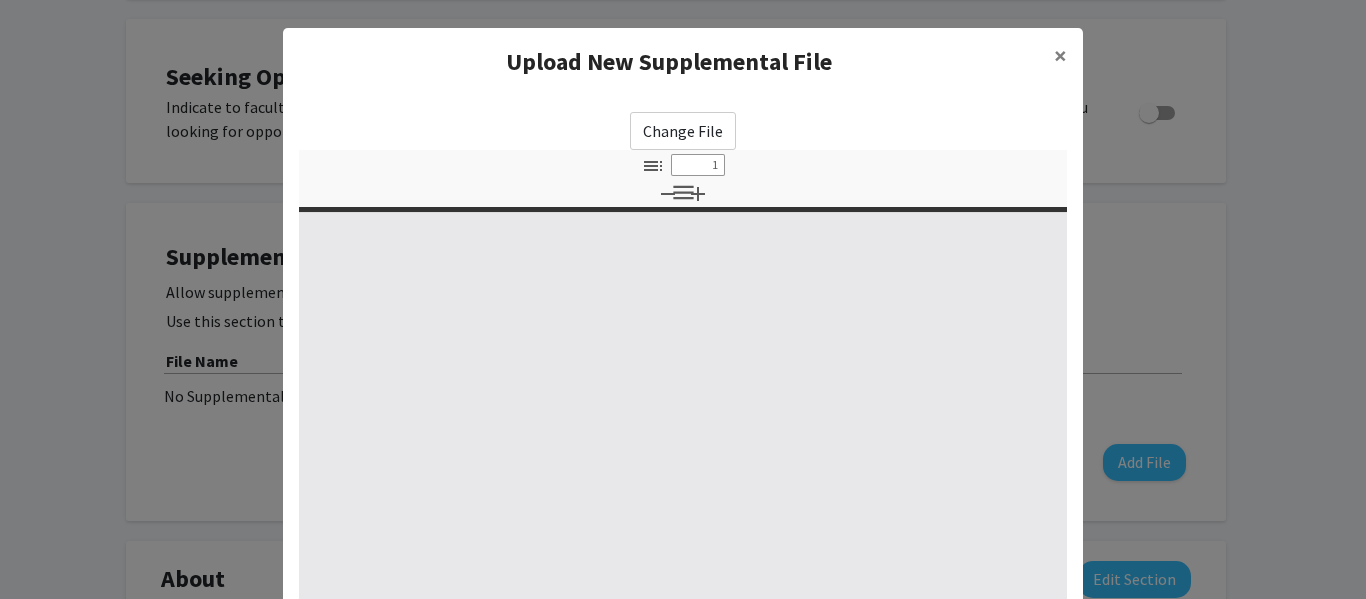 select on "custom" 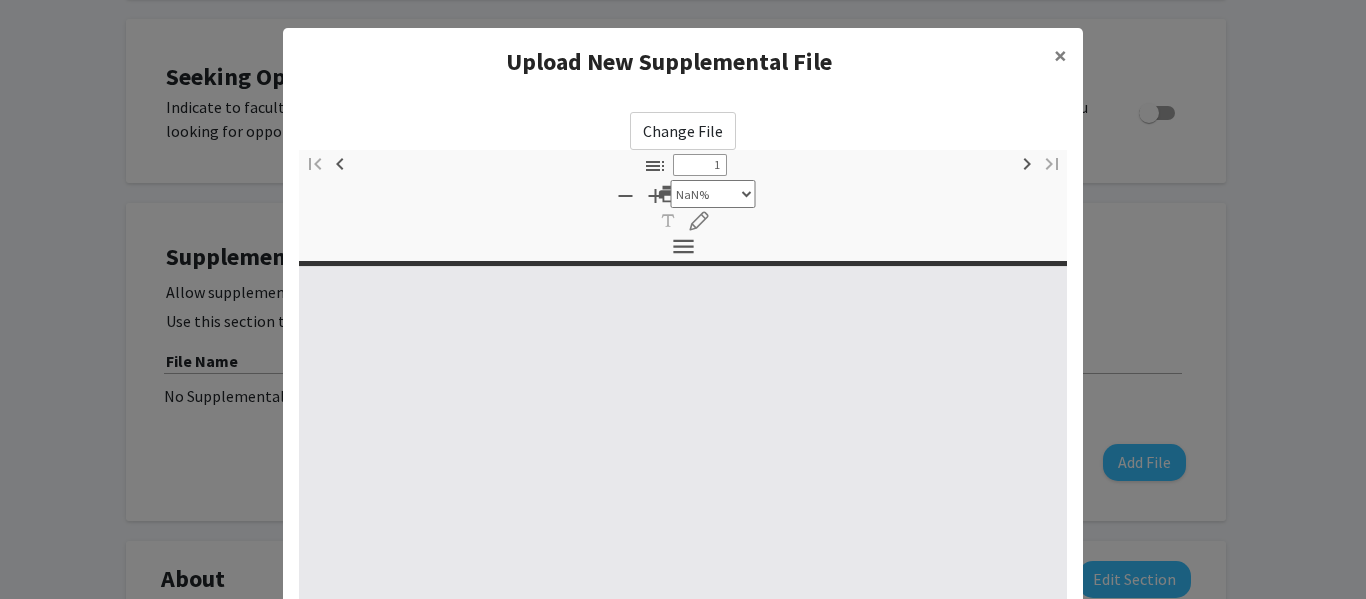 type on "0" 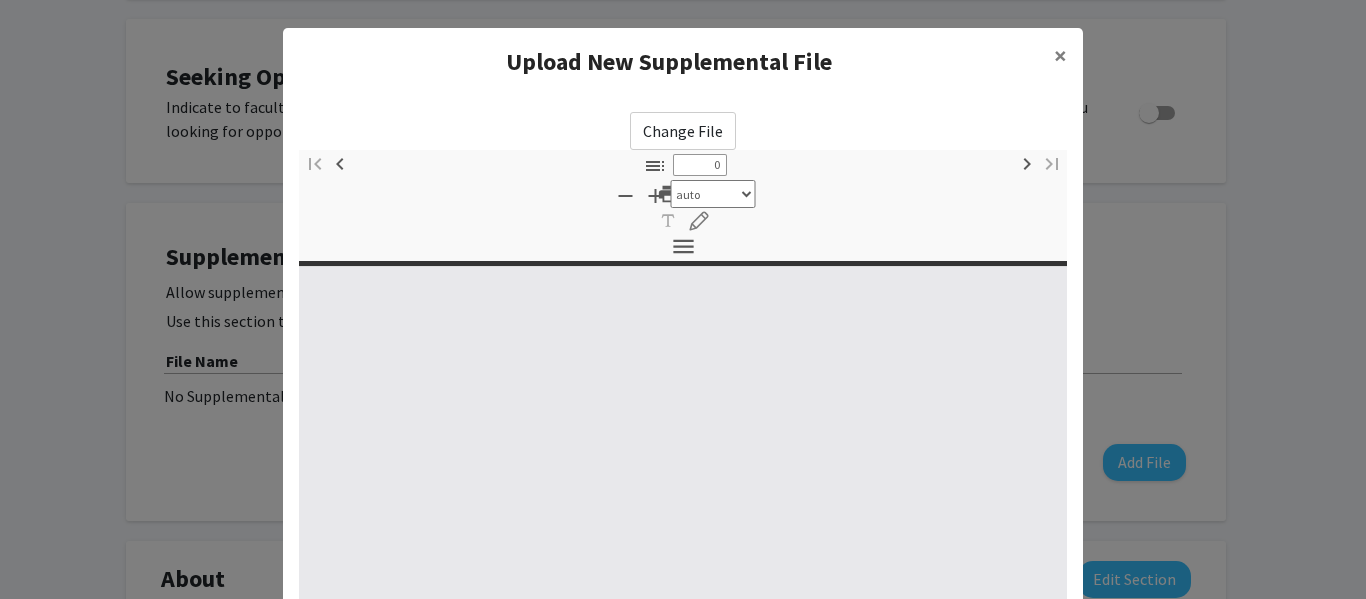 select on "custom" 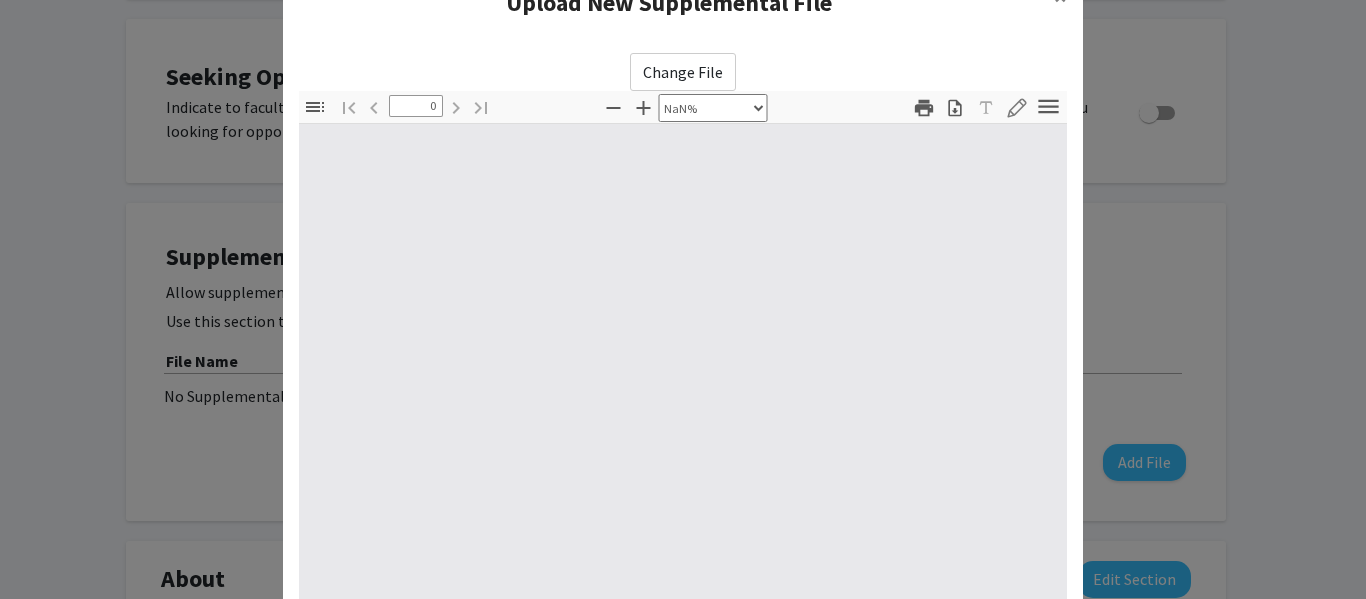 scroll, scrollTop: 62, scrollLeft: 0, axis: vertical 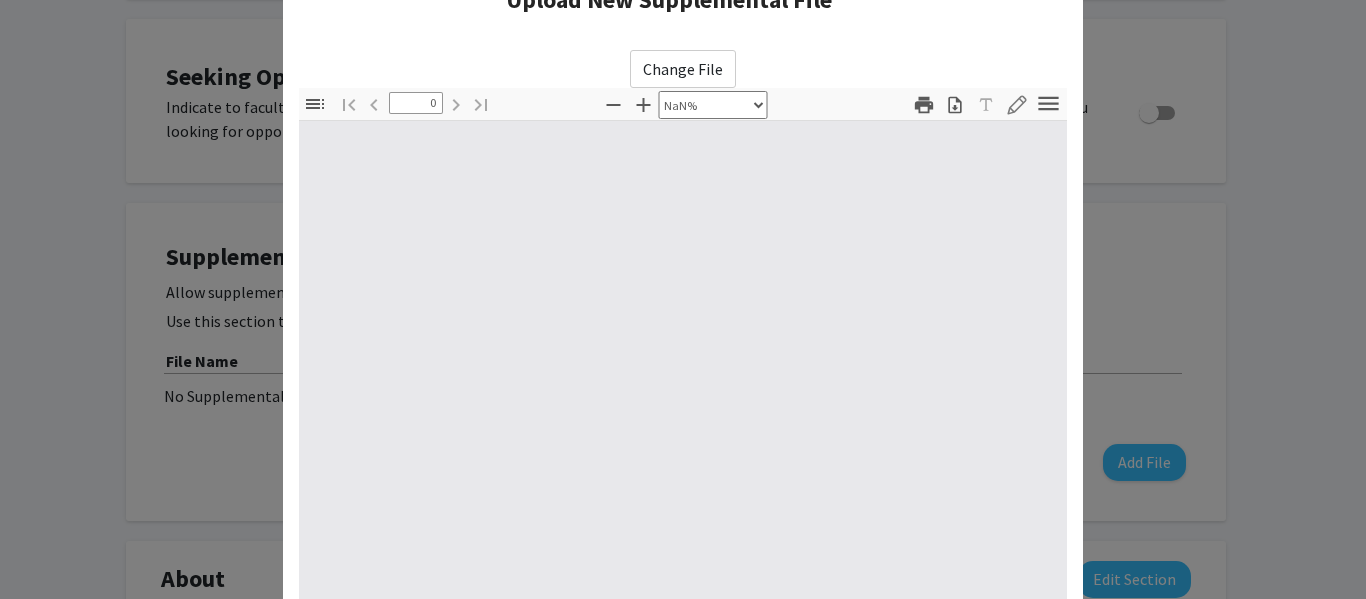 type on "1" 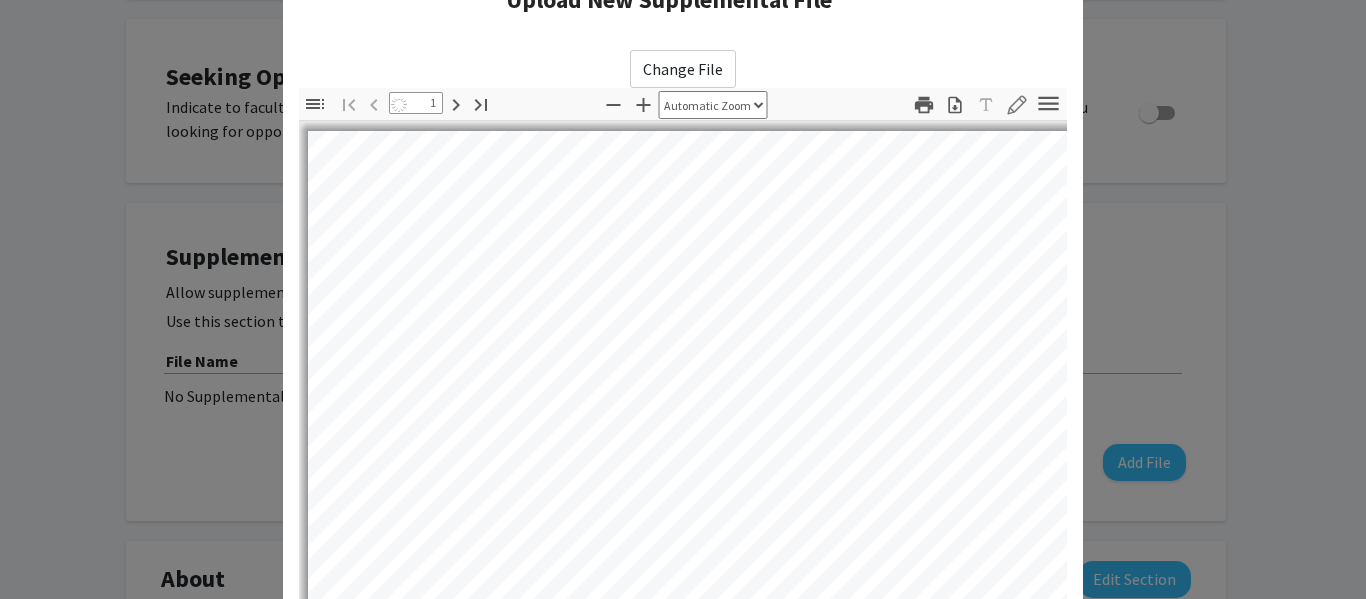 select on "auto" 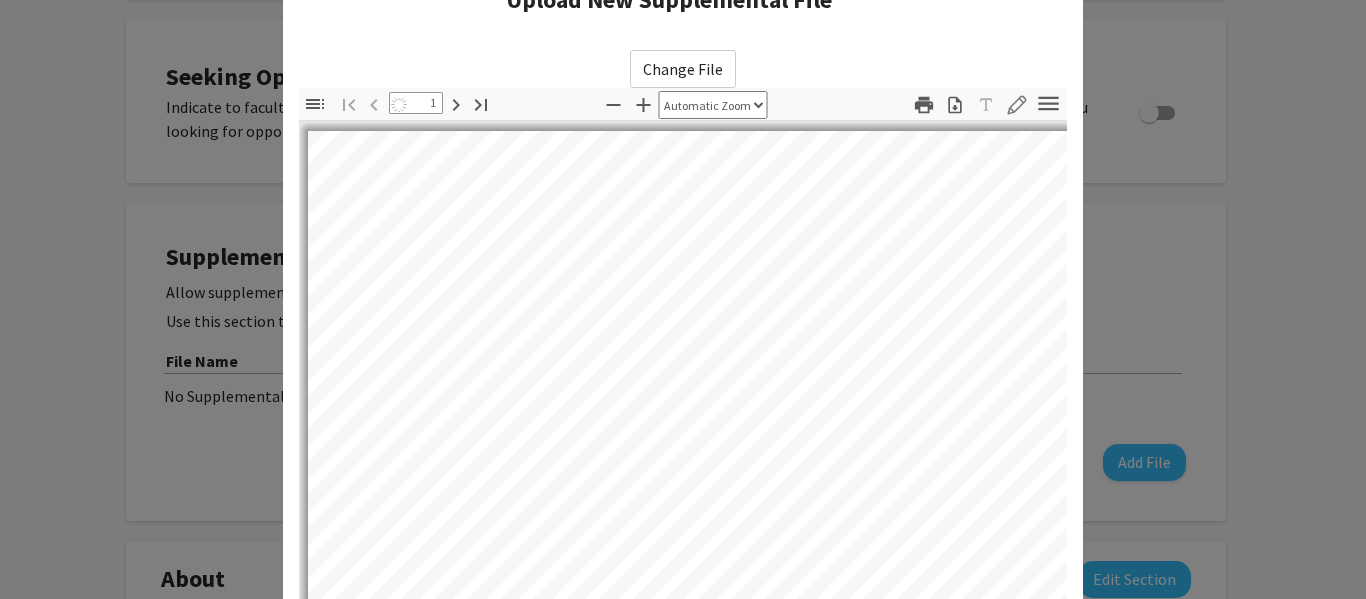 scroll, scrollTop: 133, scrollLeft: 0, axis: vertical 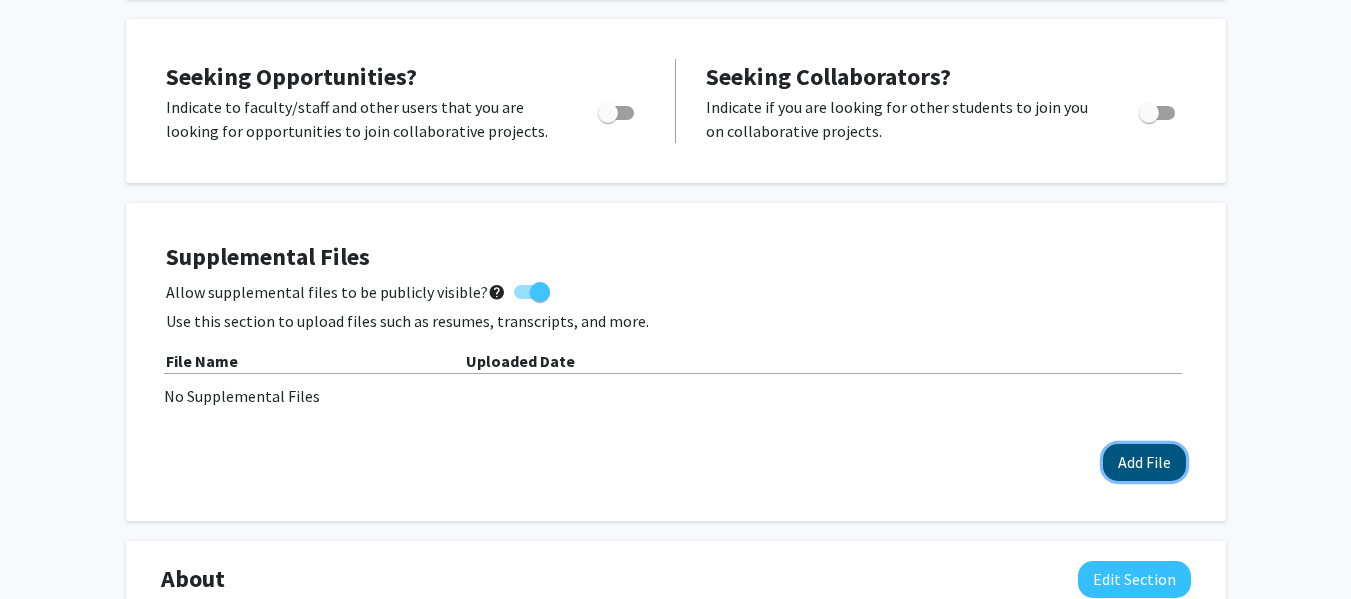 click on "Add File" 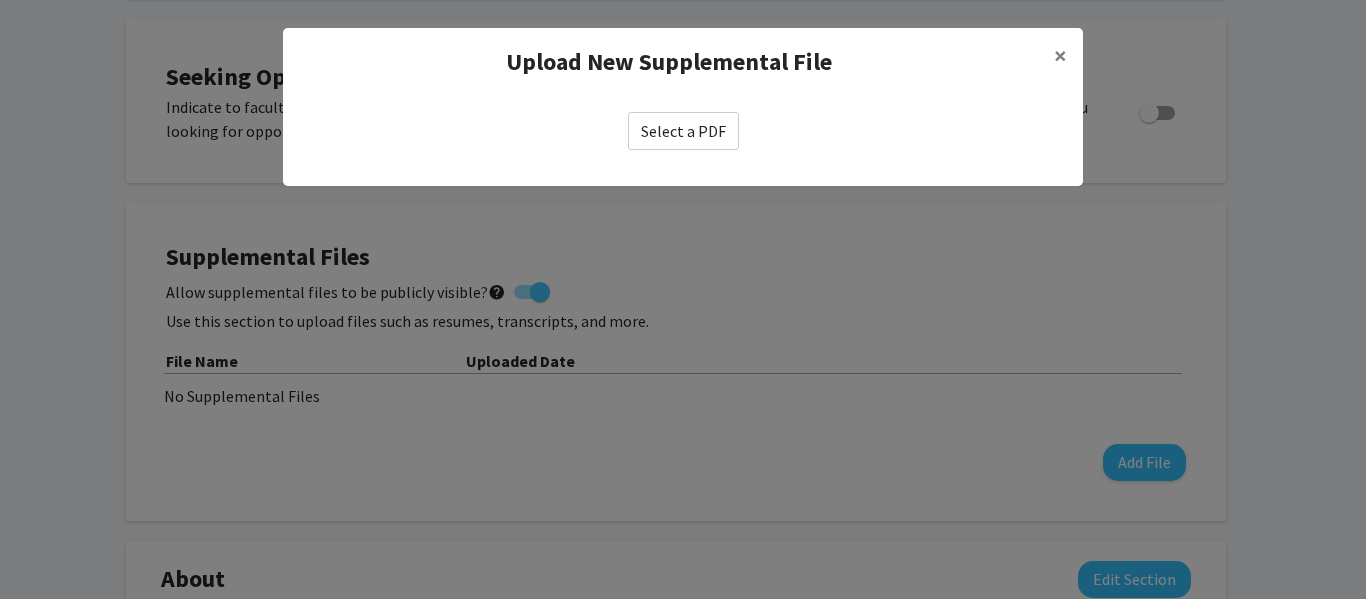 click on "Select a PDF" 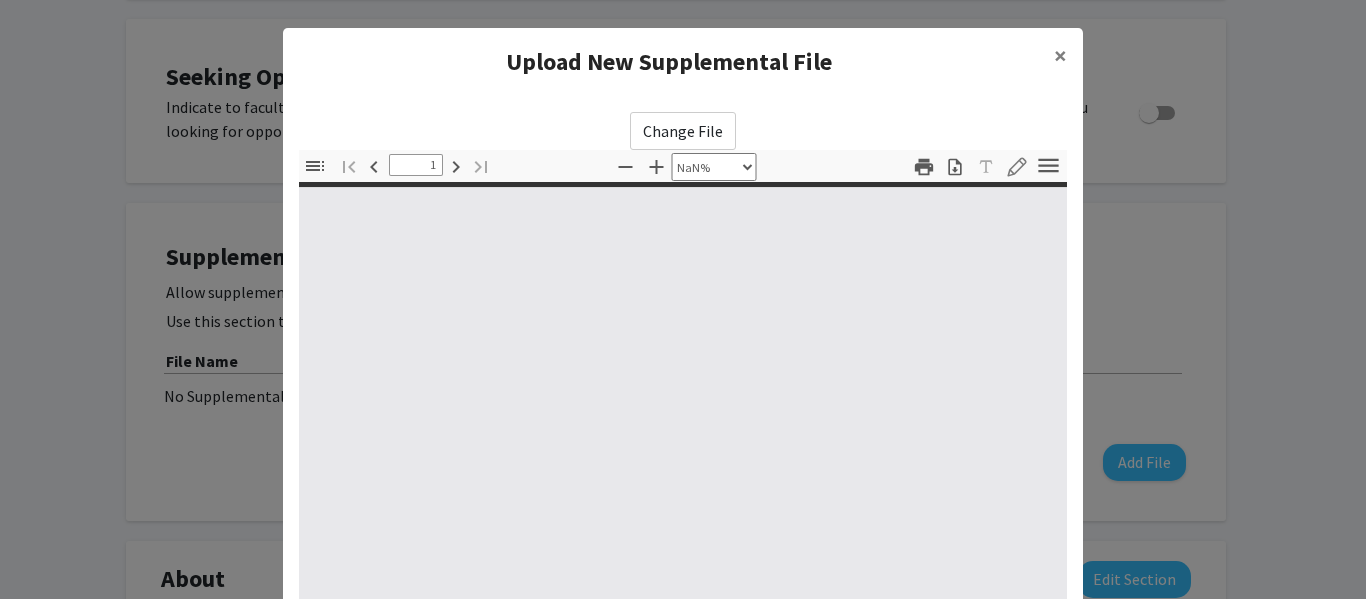 type on "0" 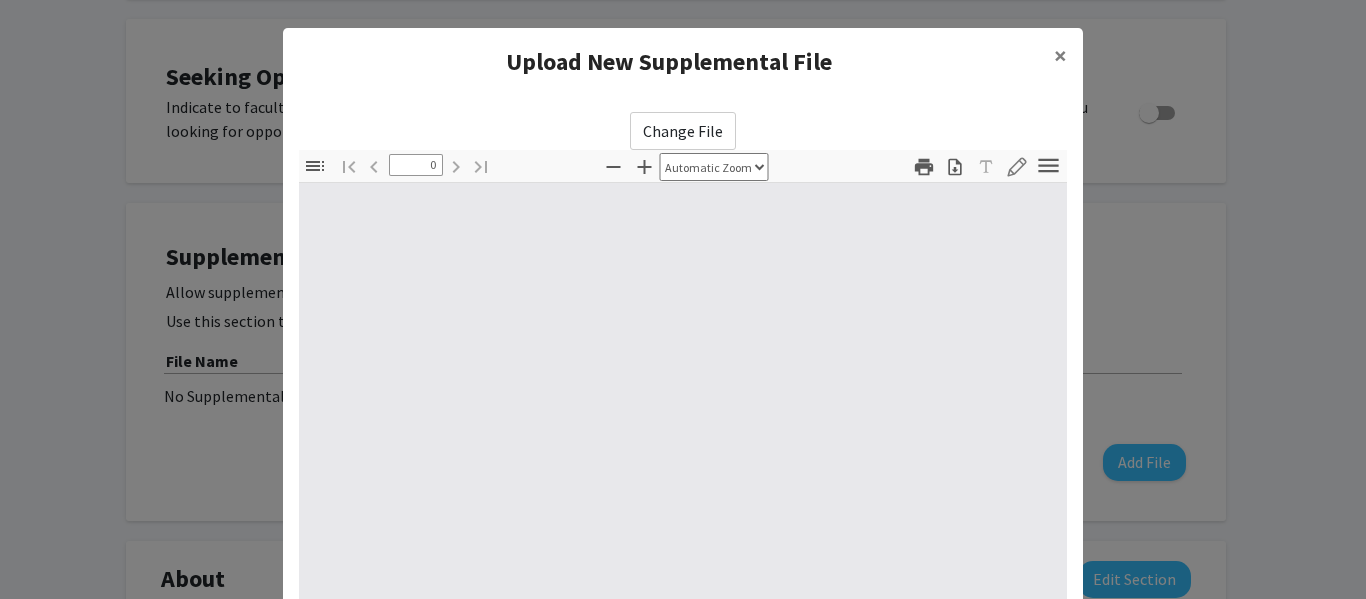 select on "custom" 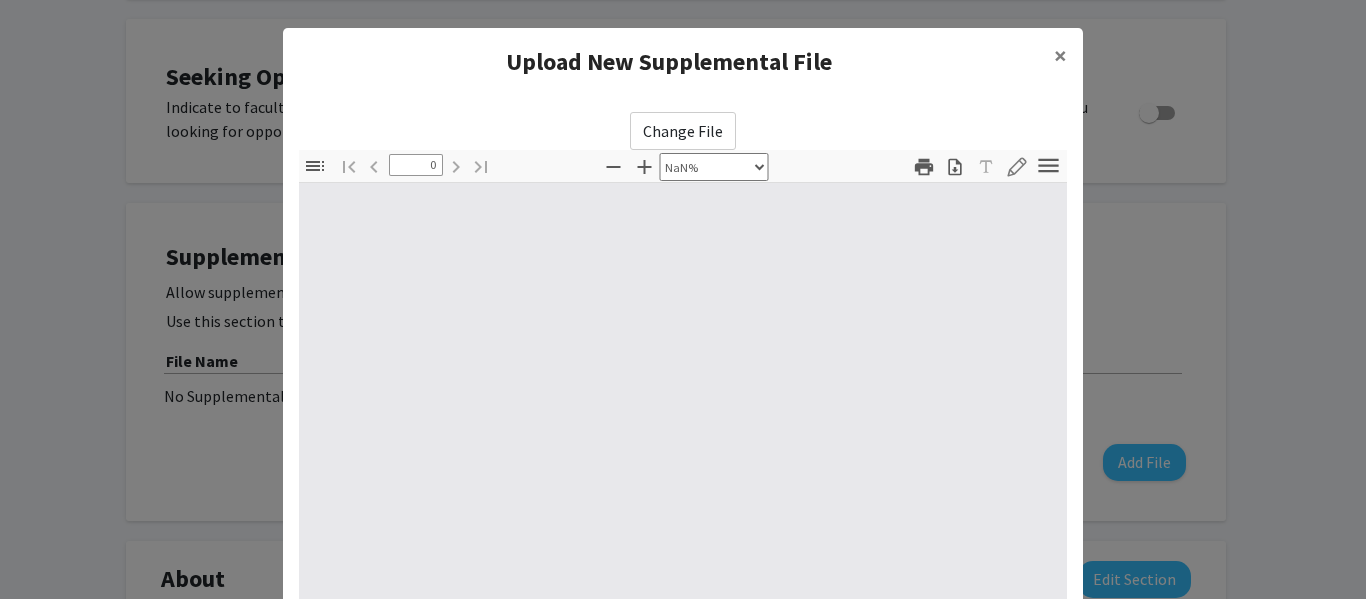 type on "1" 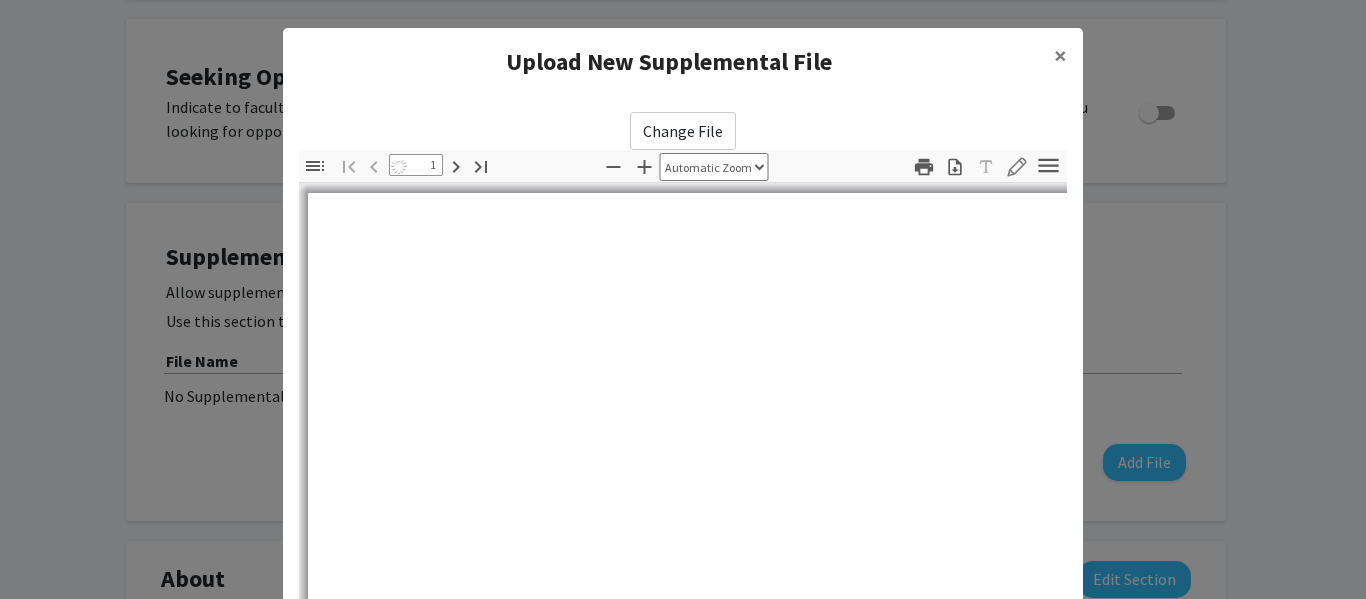 select on "auto" 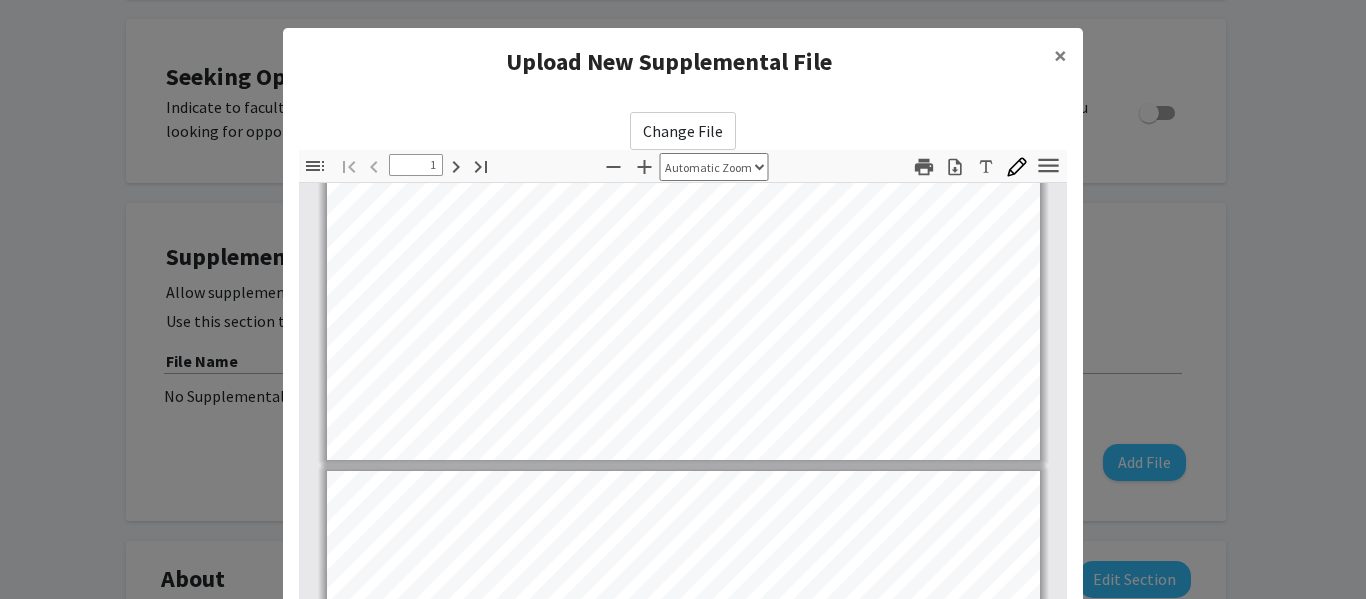 type on "2" 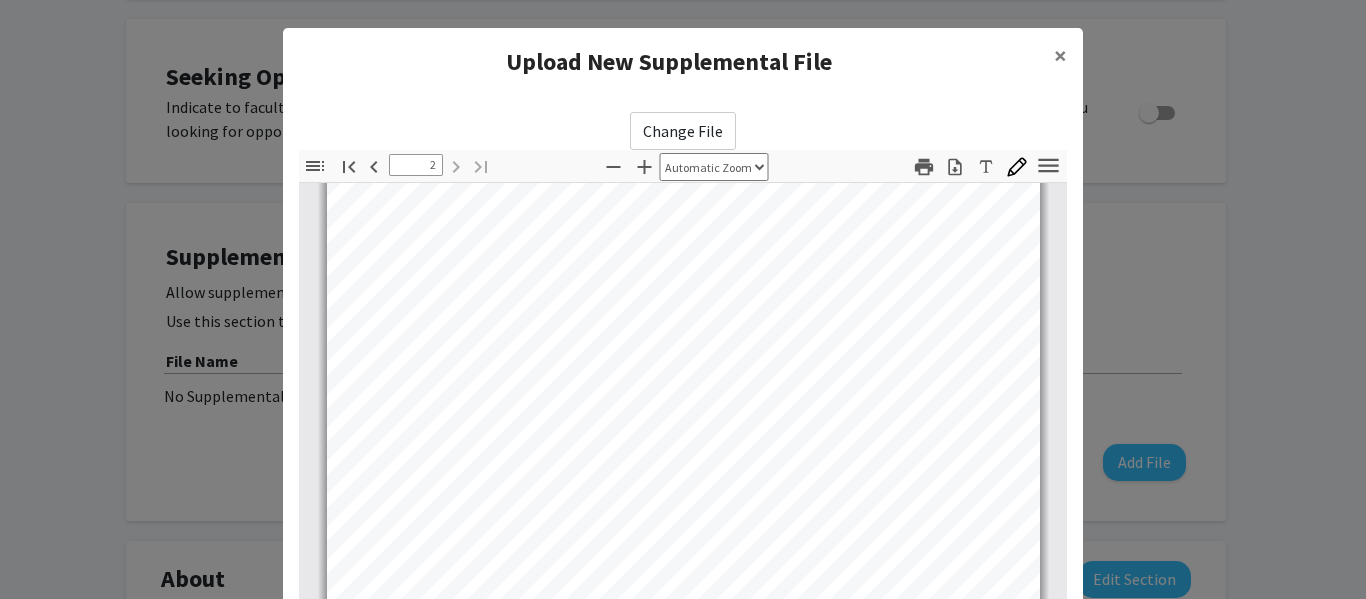 scroll, scrollTop: 1308, scrollLeft: 0, axis: vertical 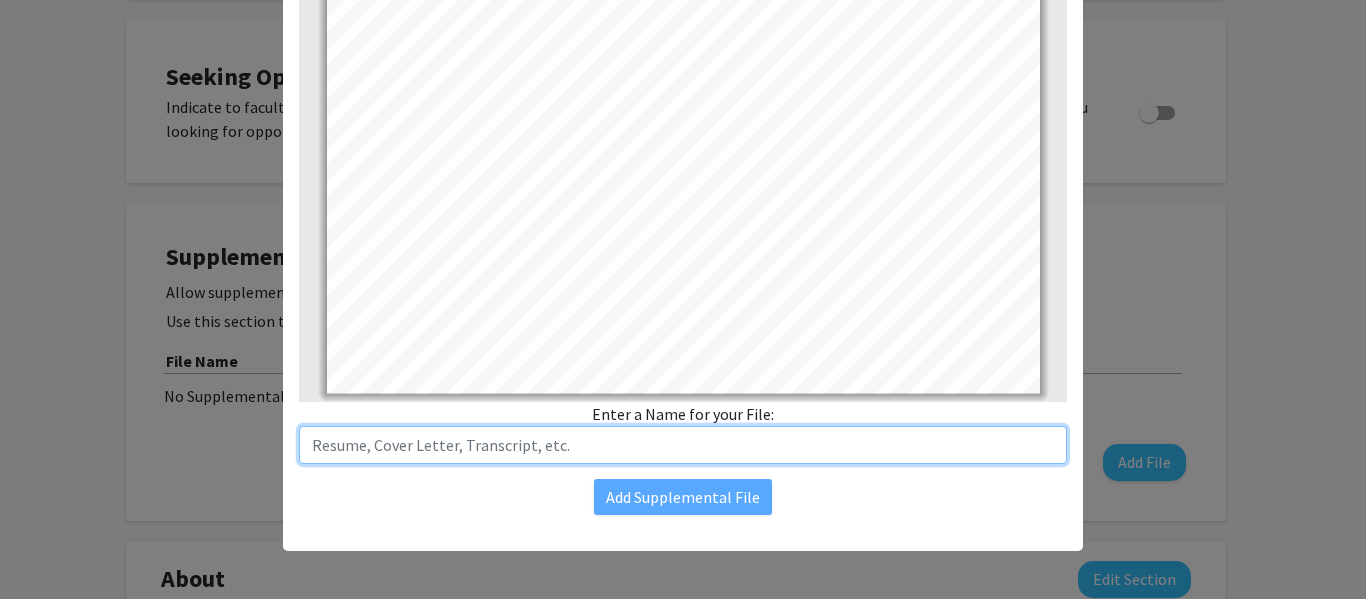 click at bounding box center [683, 445] 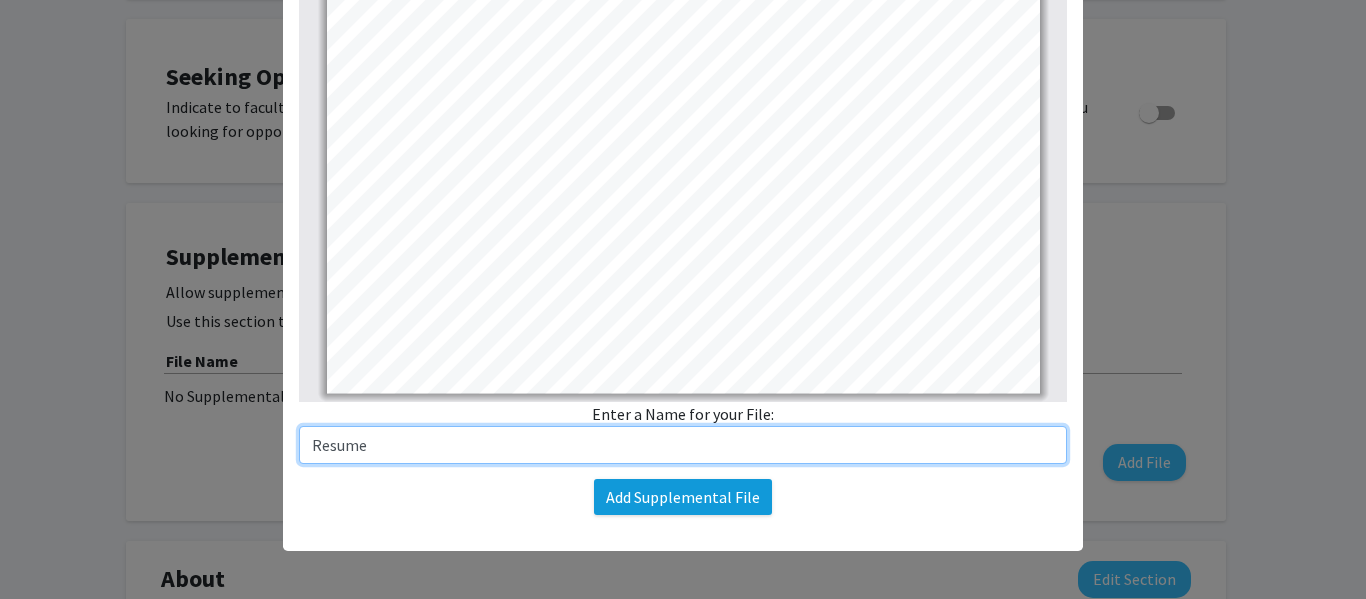 type on "Resume" 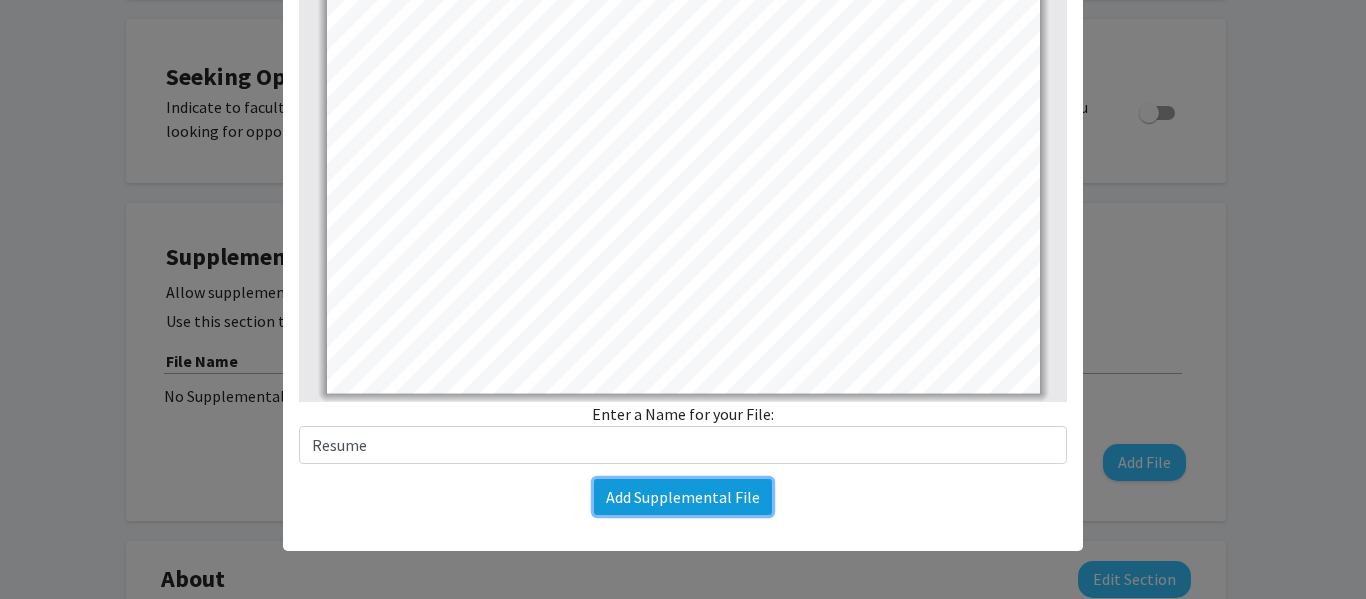 click on "Add Supplemental File" 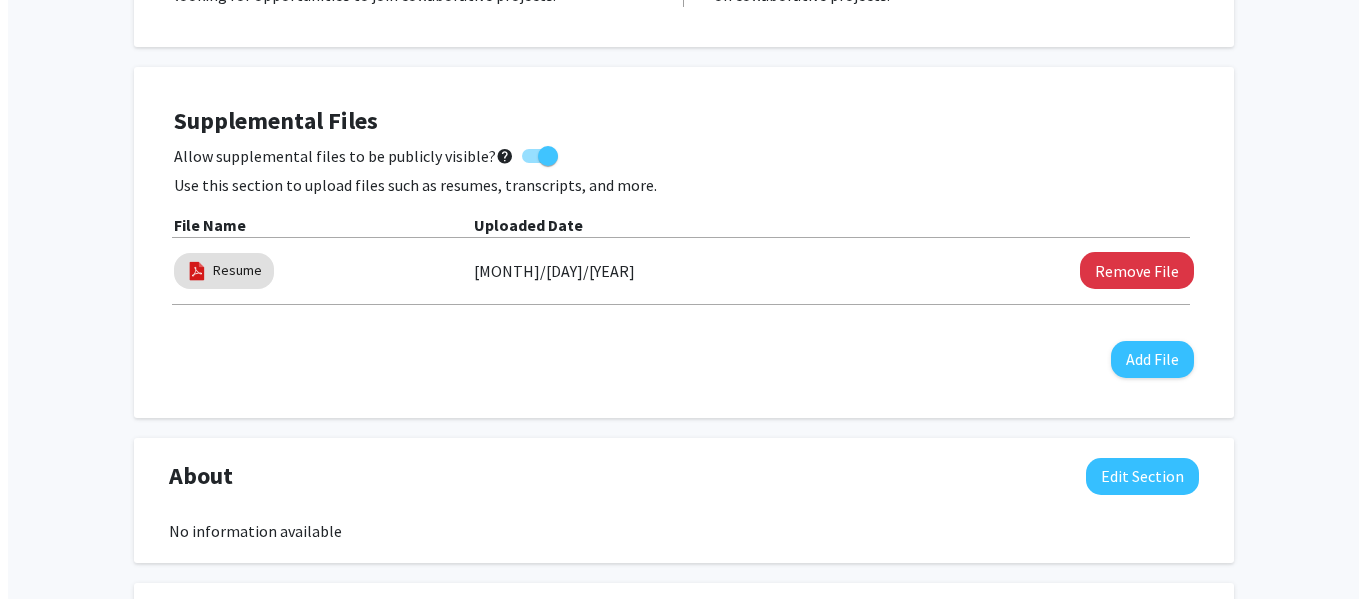 scroll, scrollTop: 503, scrollLeft: 0, axis: vertical 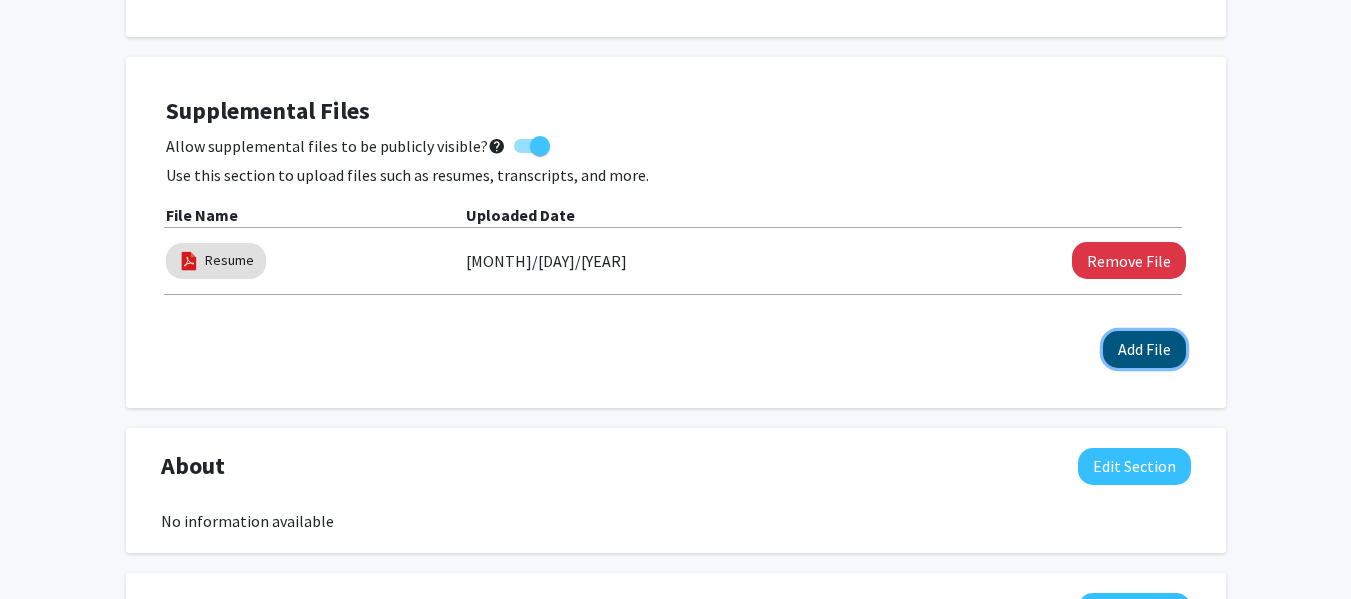 click on "Add File" 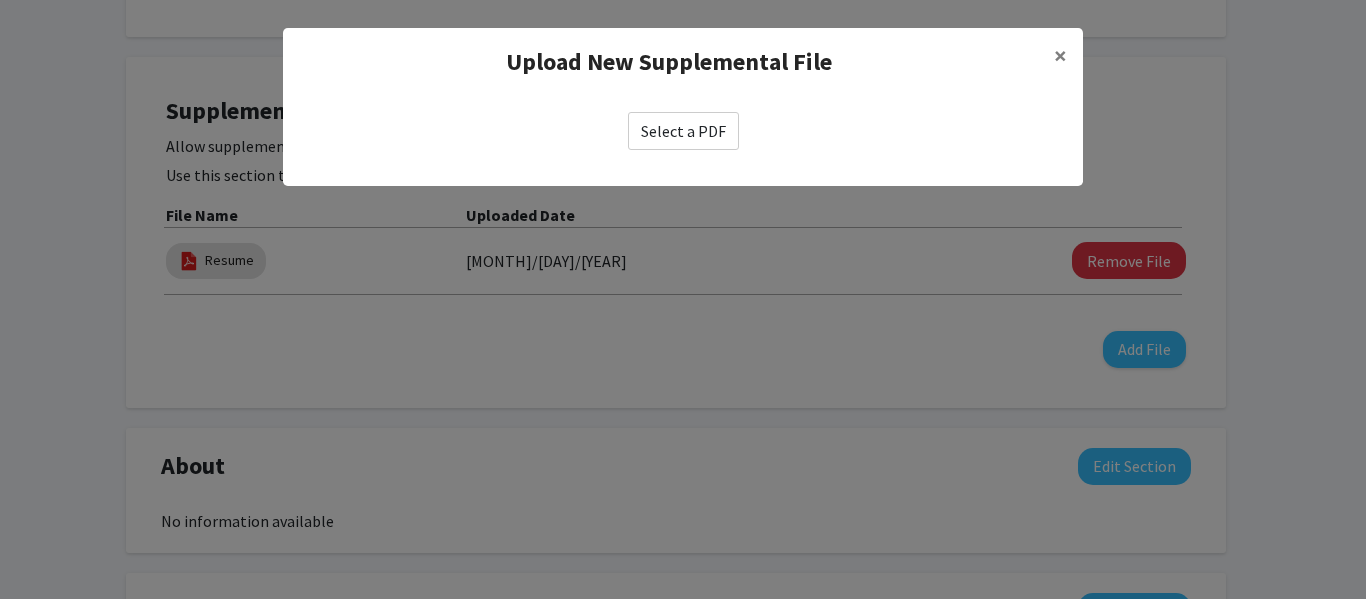 click on "Select a PDF" 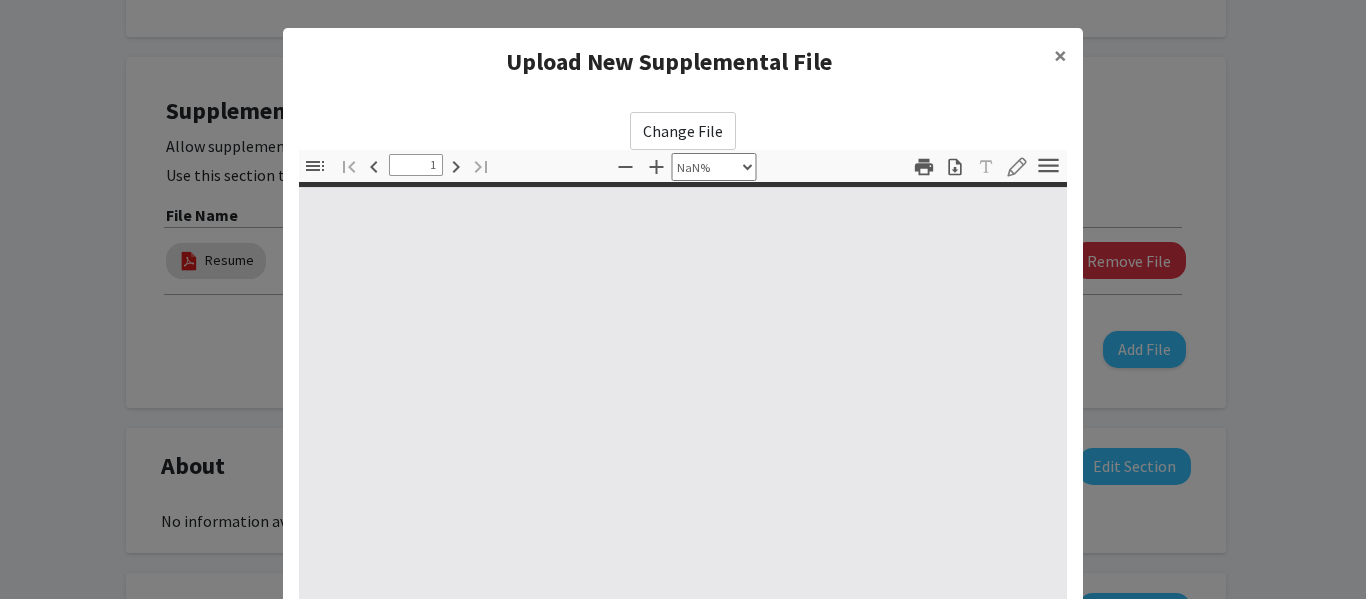 type on "0" 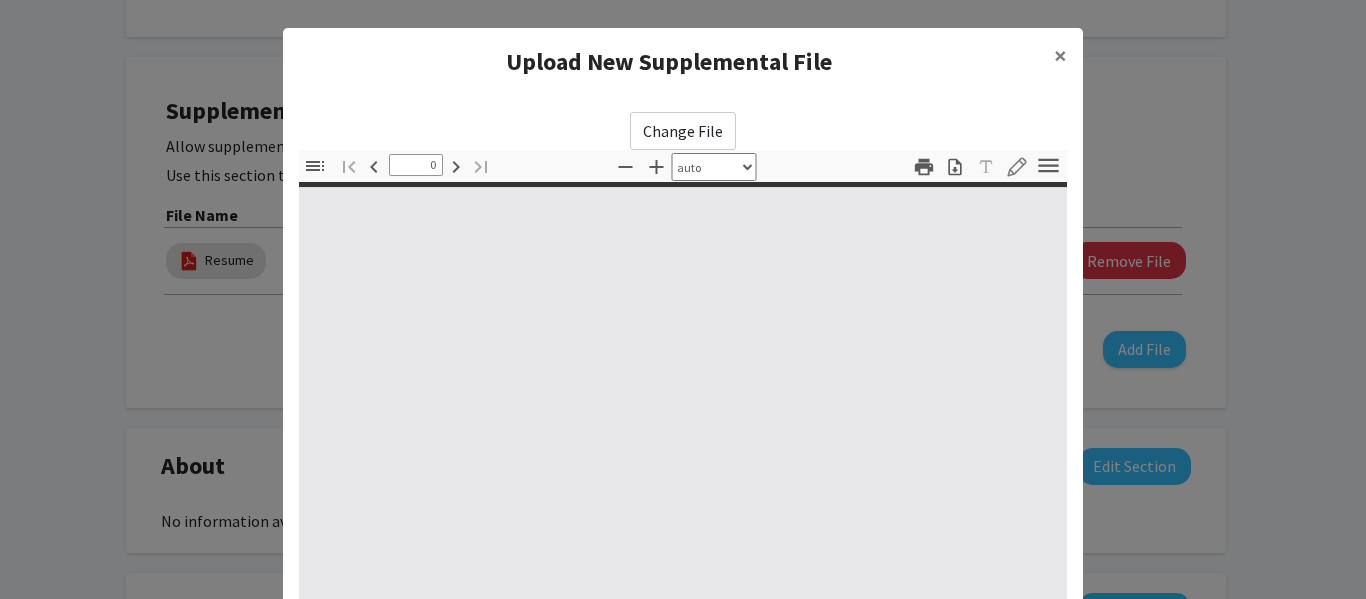 select on "custom" 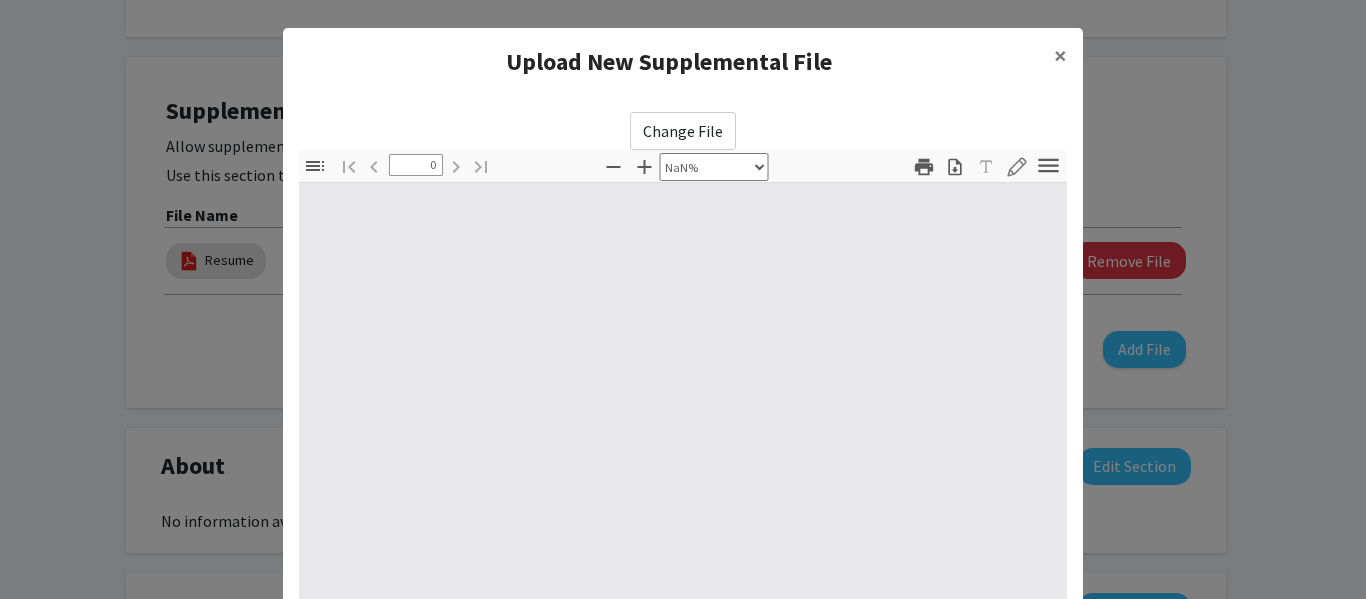type on "1" 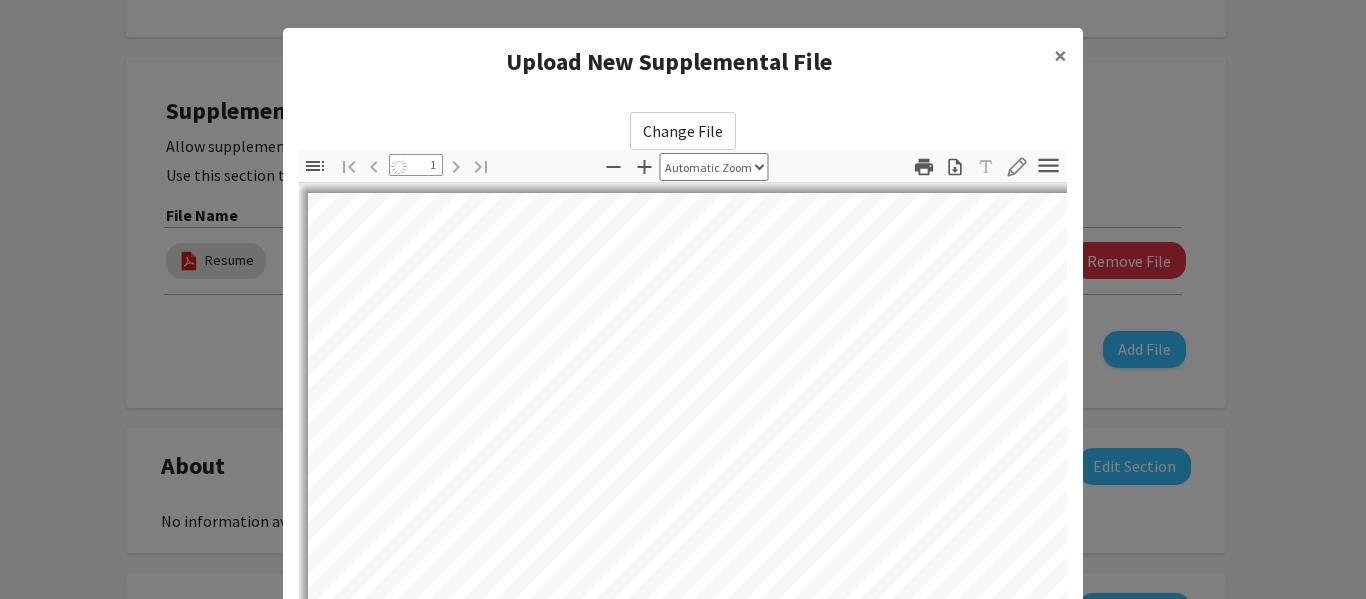 select on "auto" 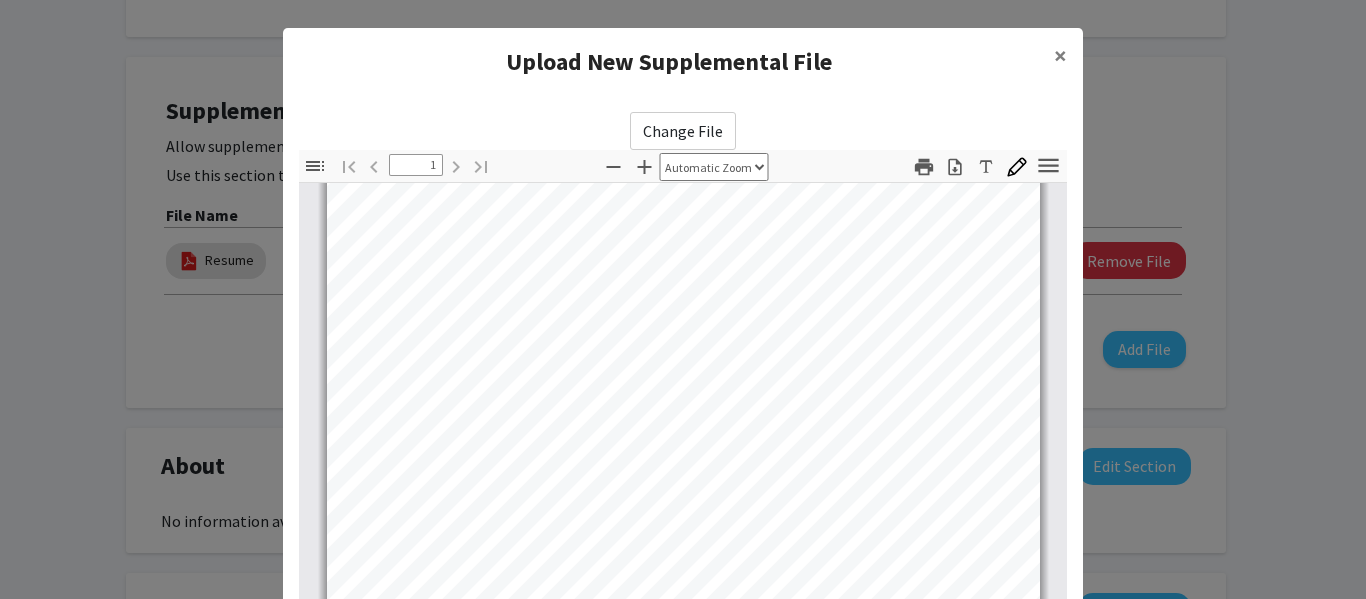 scroll, scrollTop: 461, scrollLeft: 0, axis: vertical 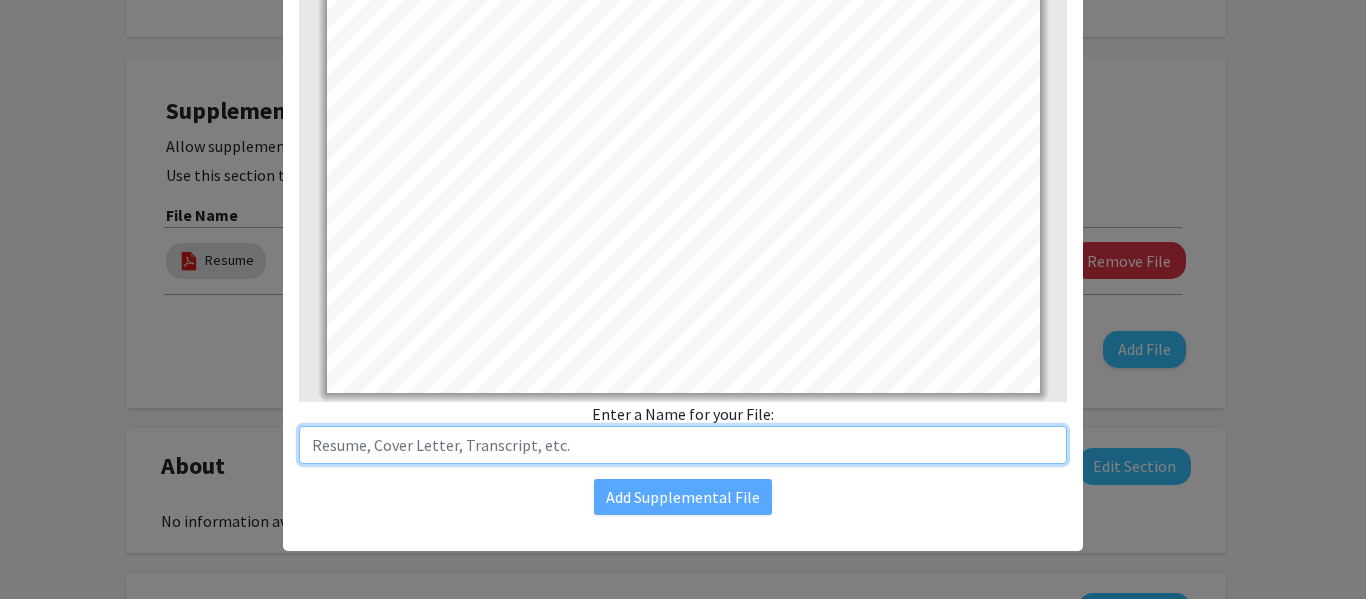 click at bounding box center (683, 445) 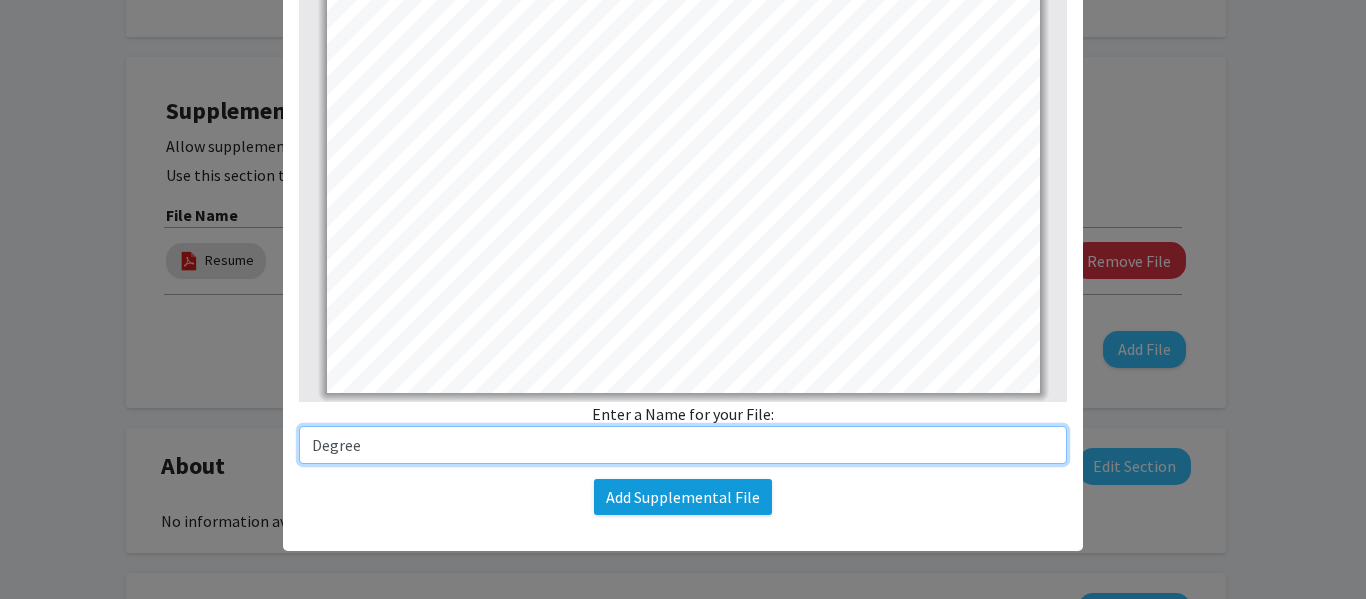 type on "Degree" 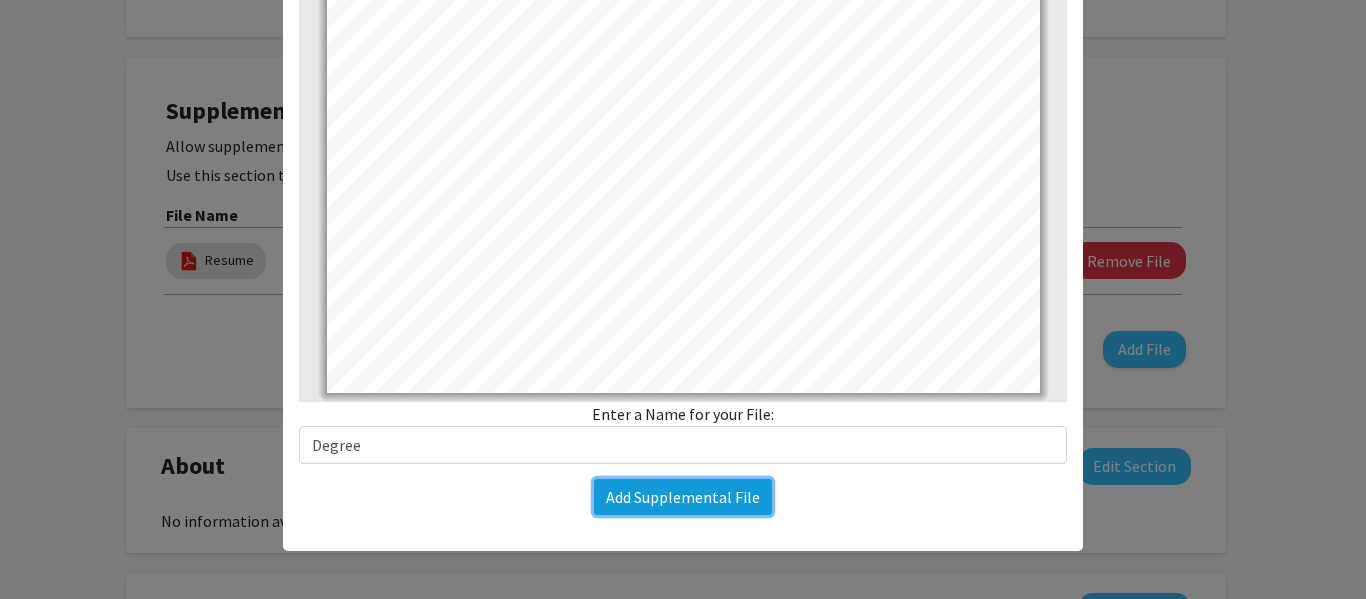 click on "Add Supplemental File" 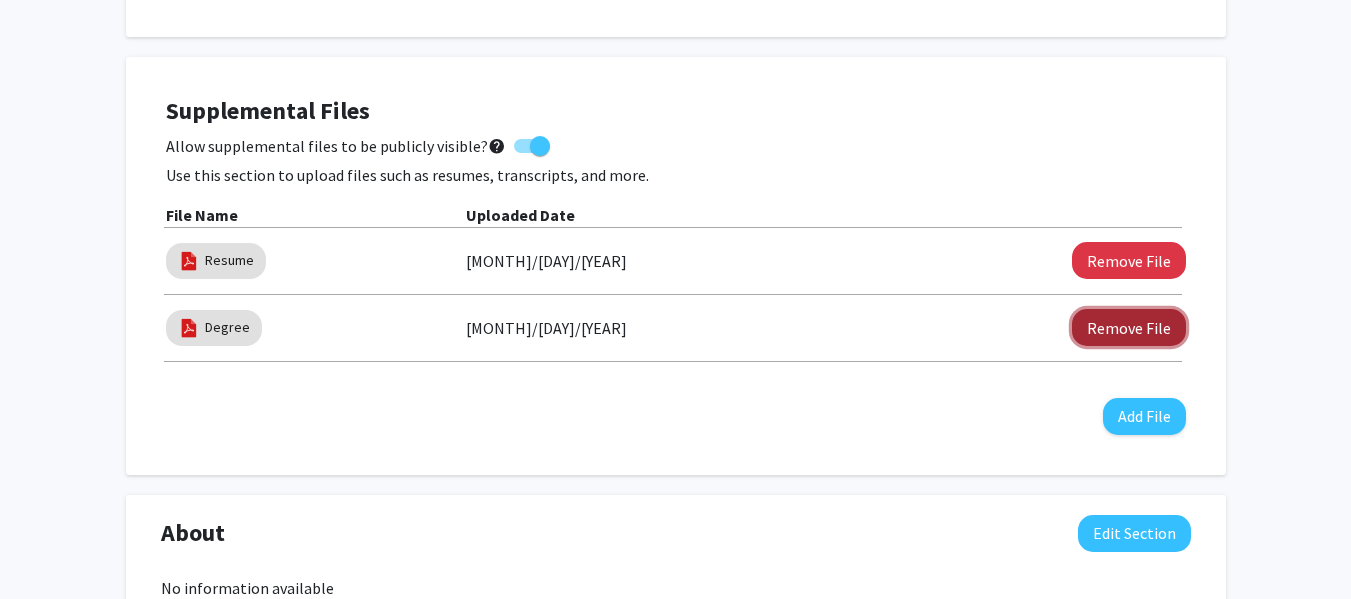 click on "Remove File" 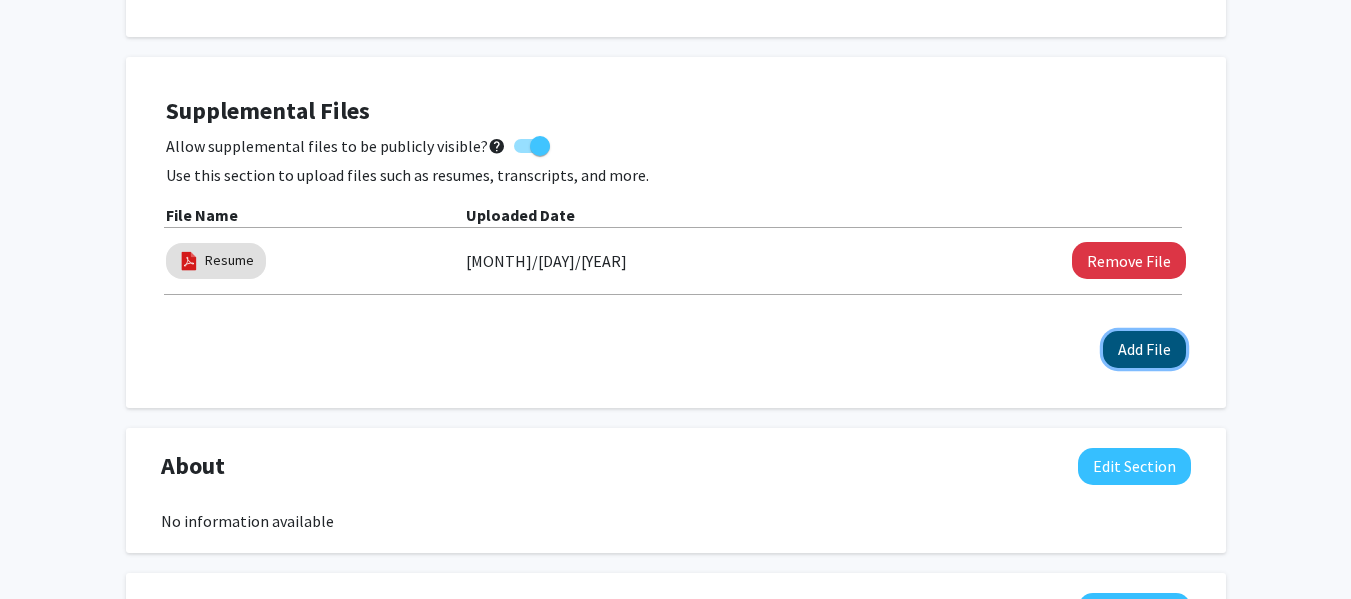 click on "Add File" 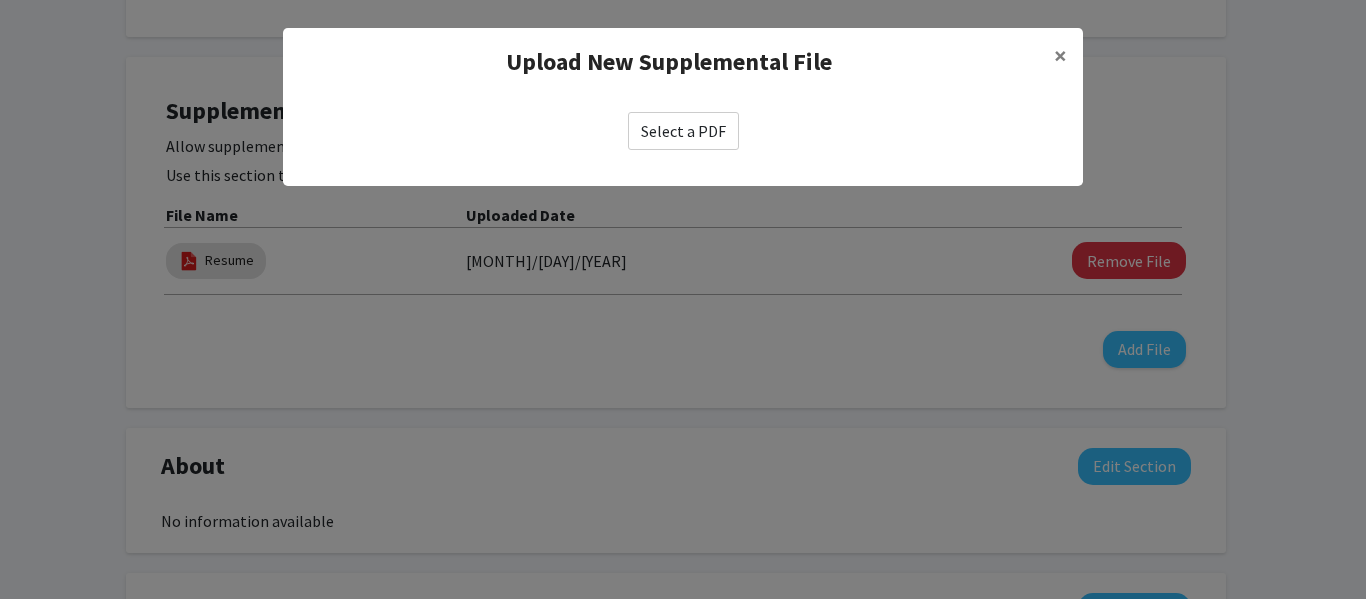 click on "Select a PDF" 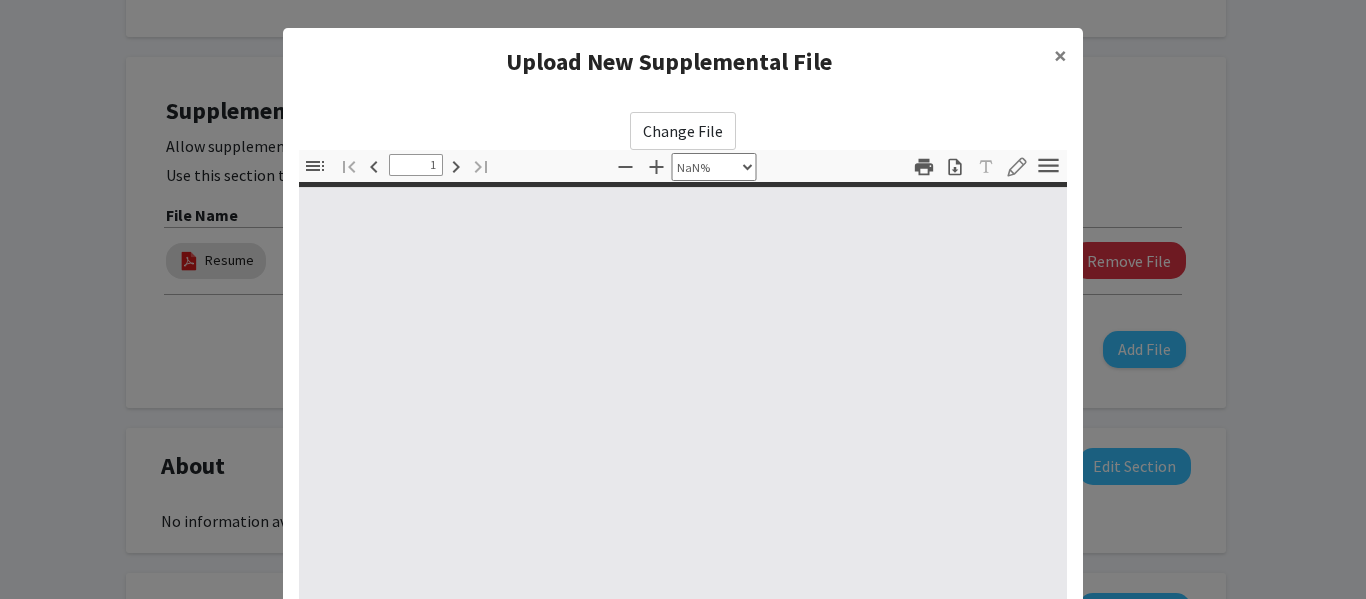 type on "0" 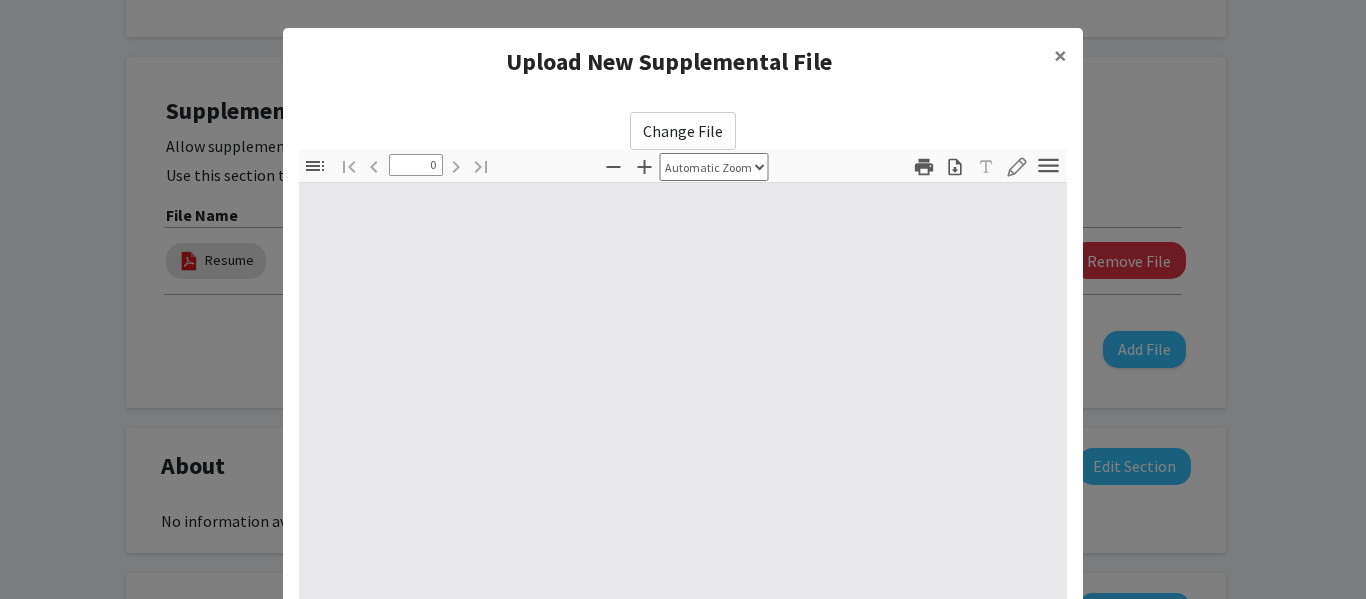 select on "custom" 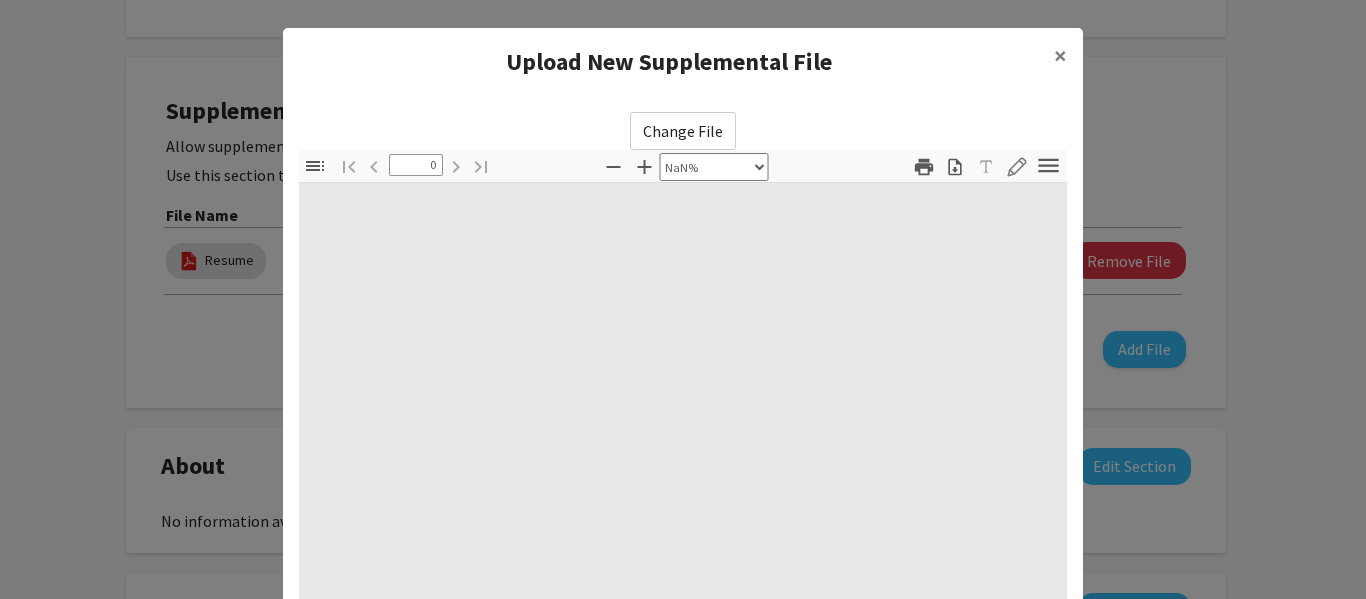 type on "1" 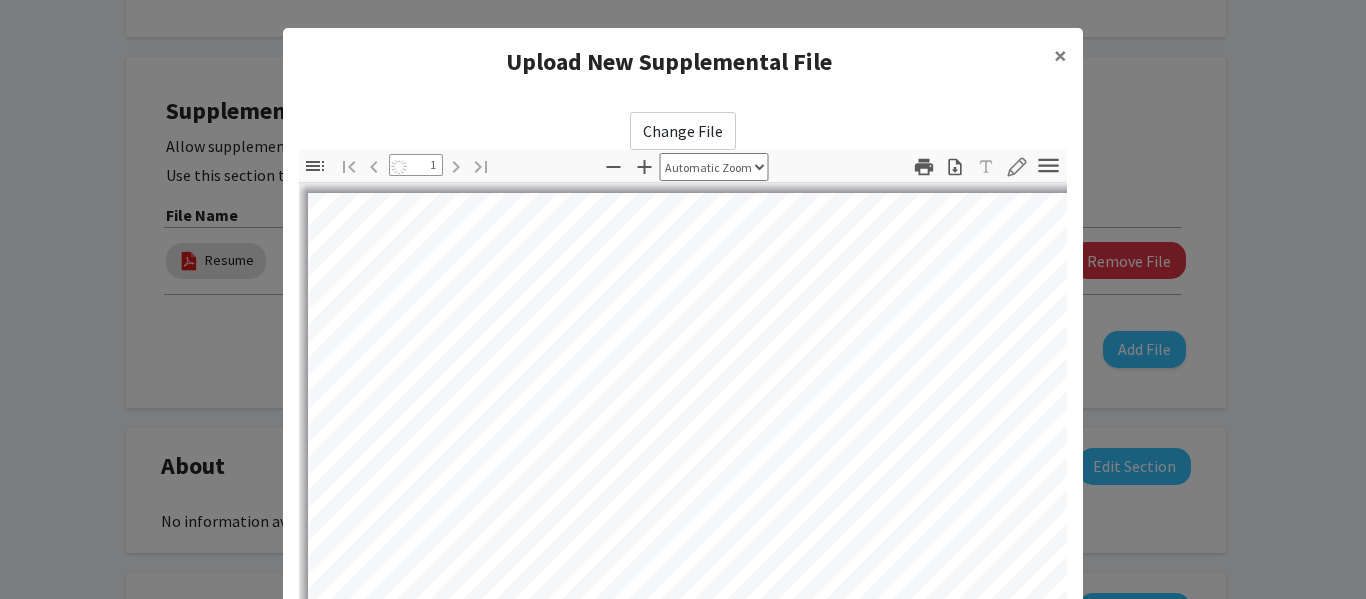 select on "auto" 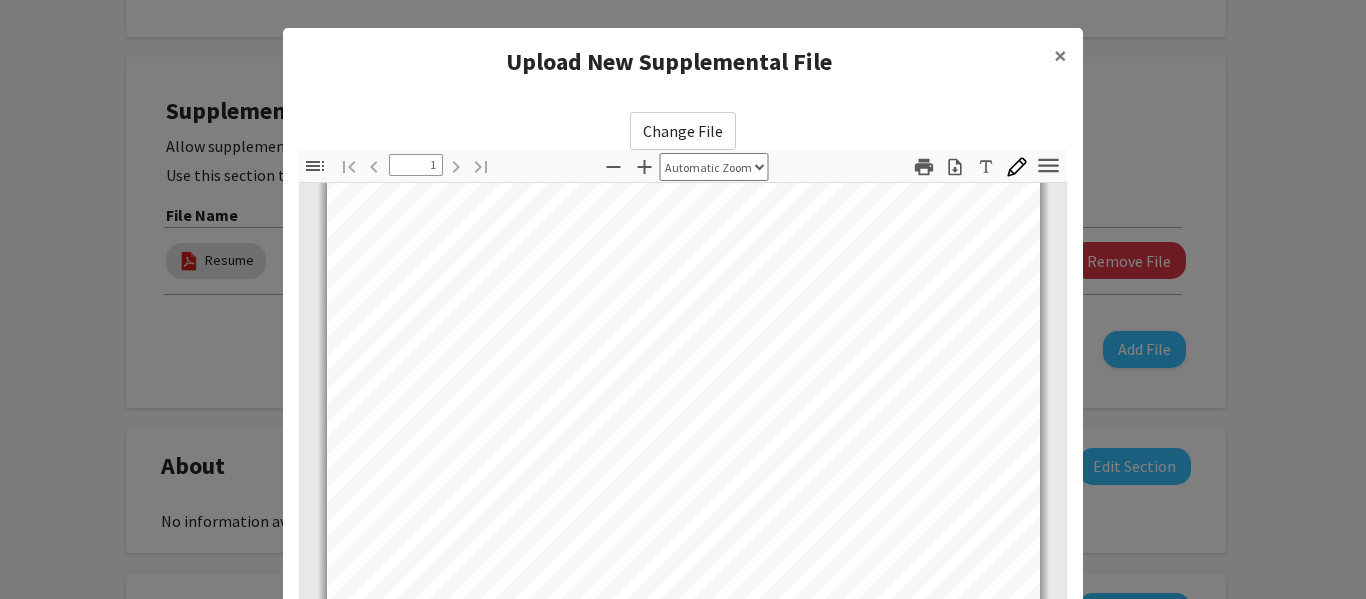 scroll, scrollTop: 461, scrollLeft: 0, axis: vertical 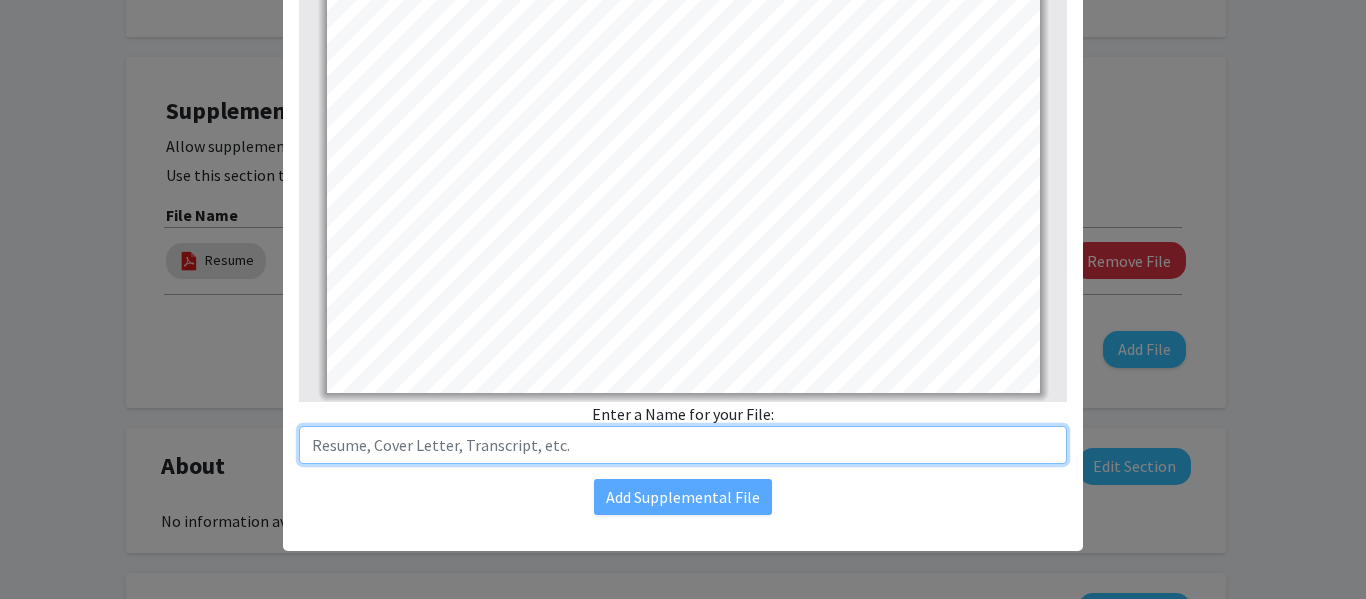 click at bounding box center (683, 445) 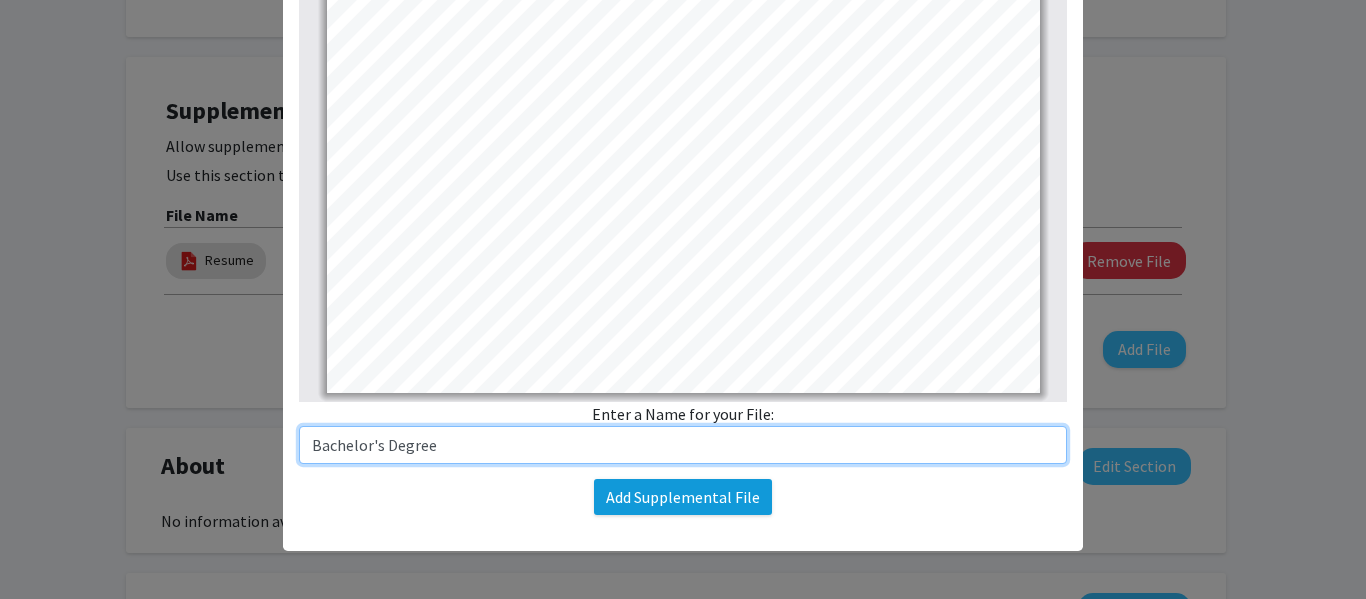 type on "Bachelor's Degree" 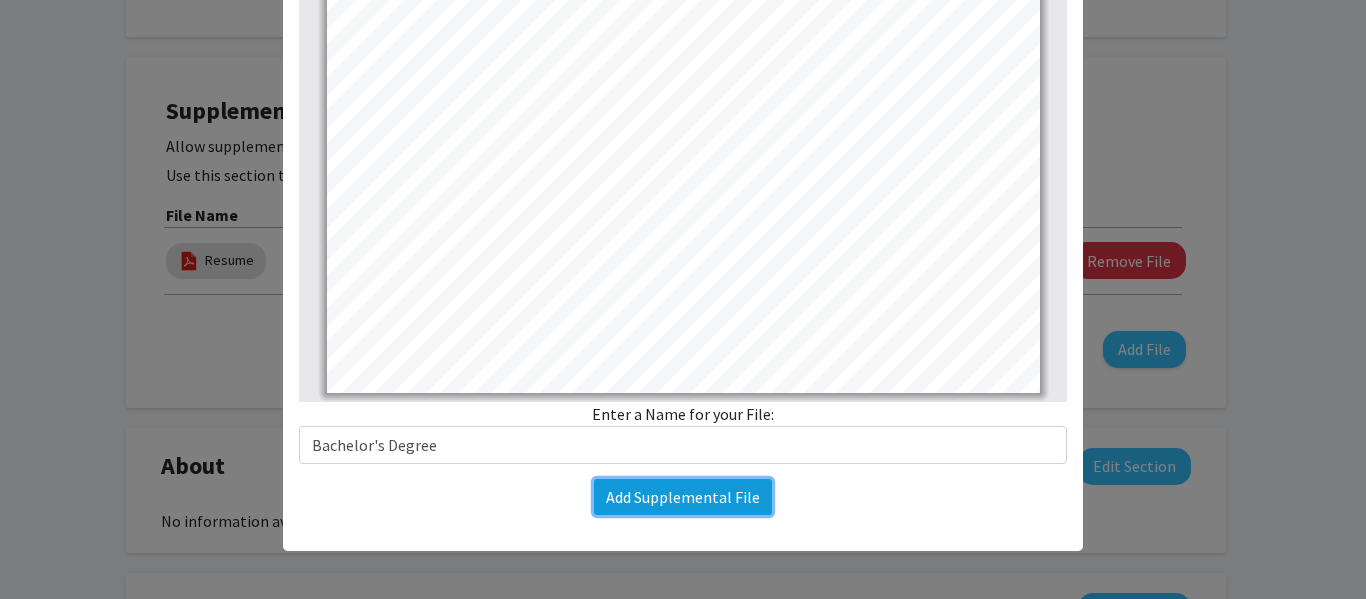 click on "Add Supplemental File" 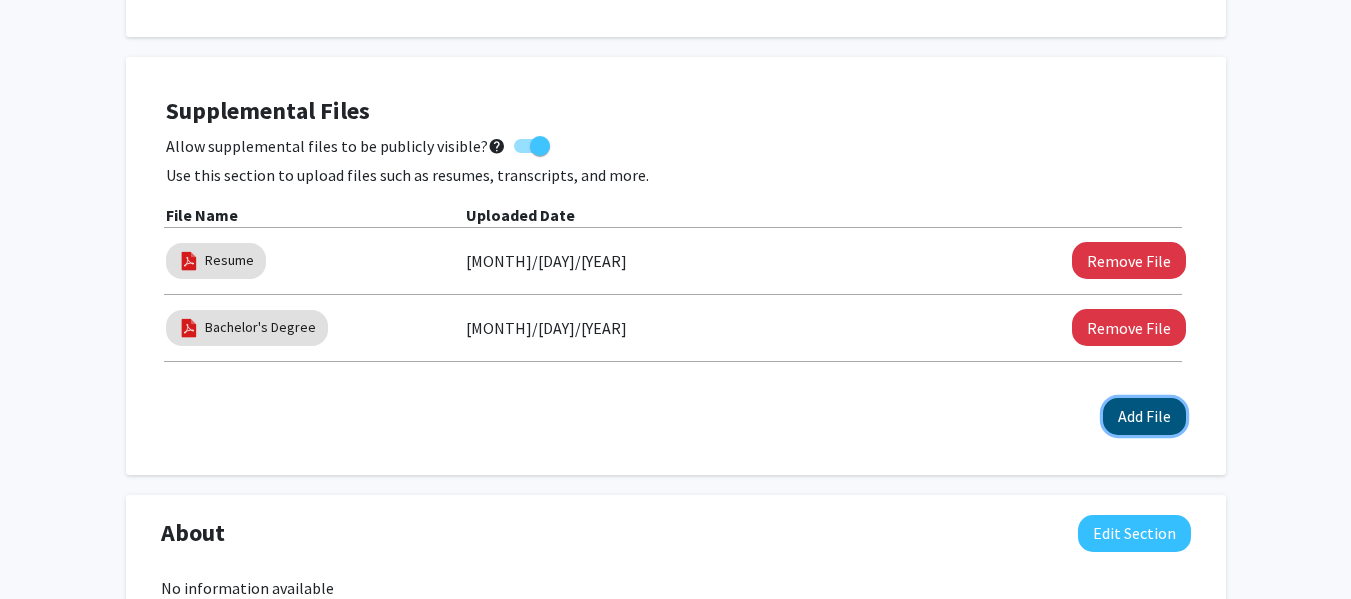 click on "Add File" 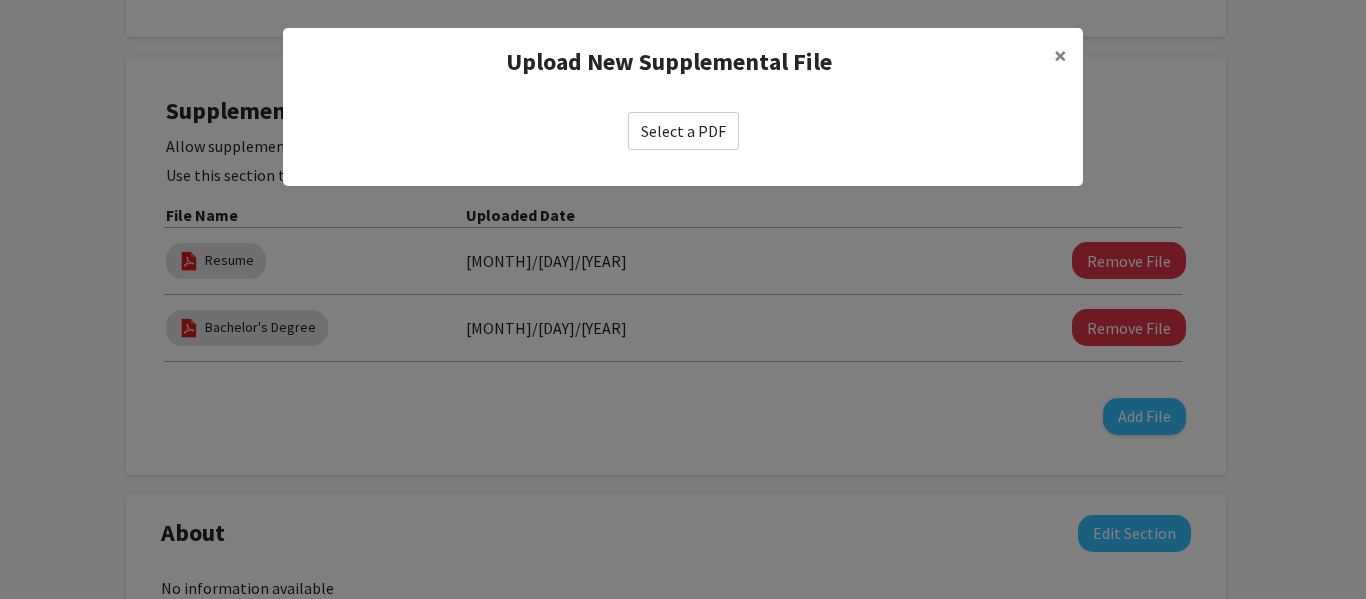 click on "Select a PDF" 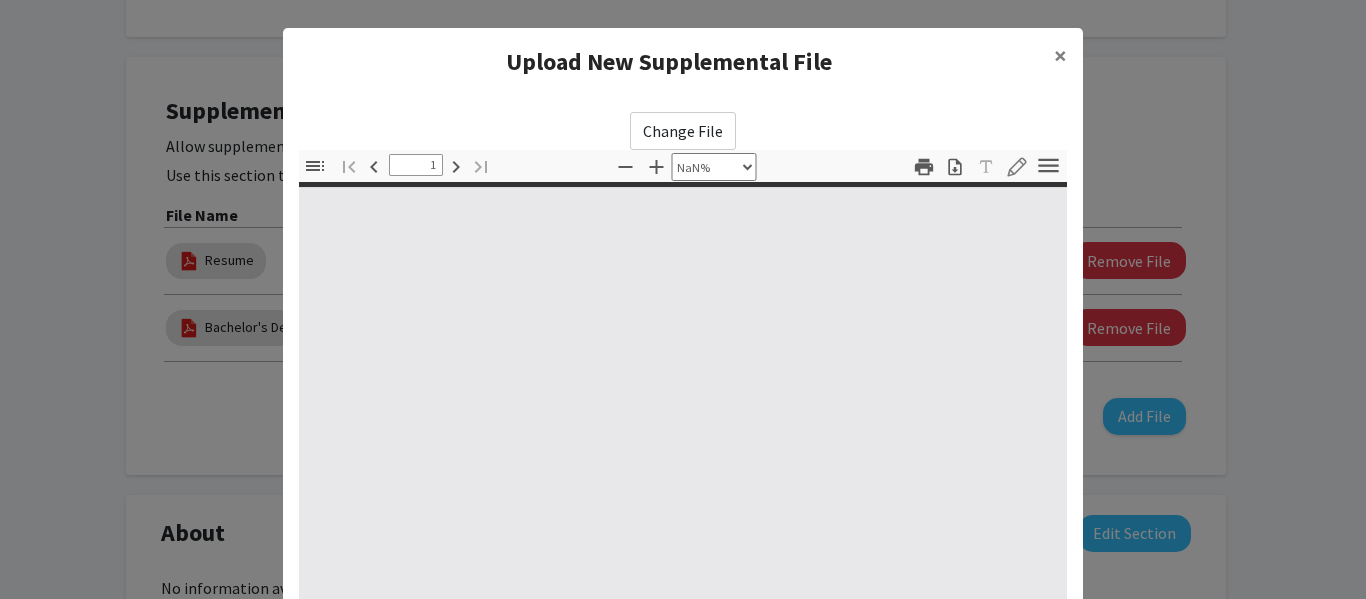 type on "0" 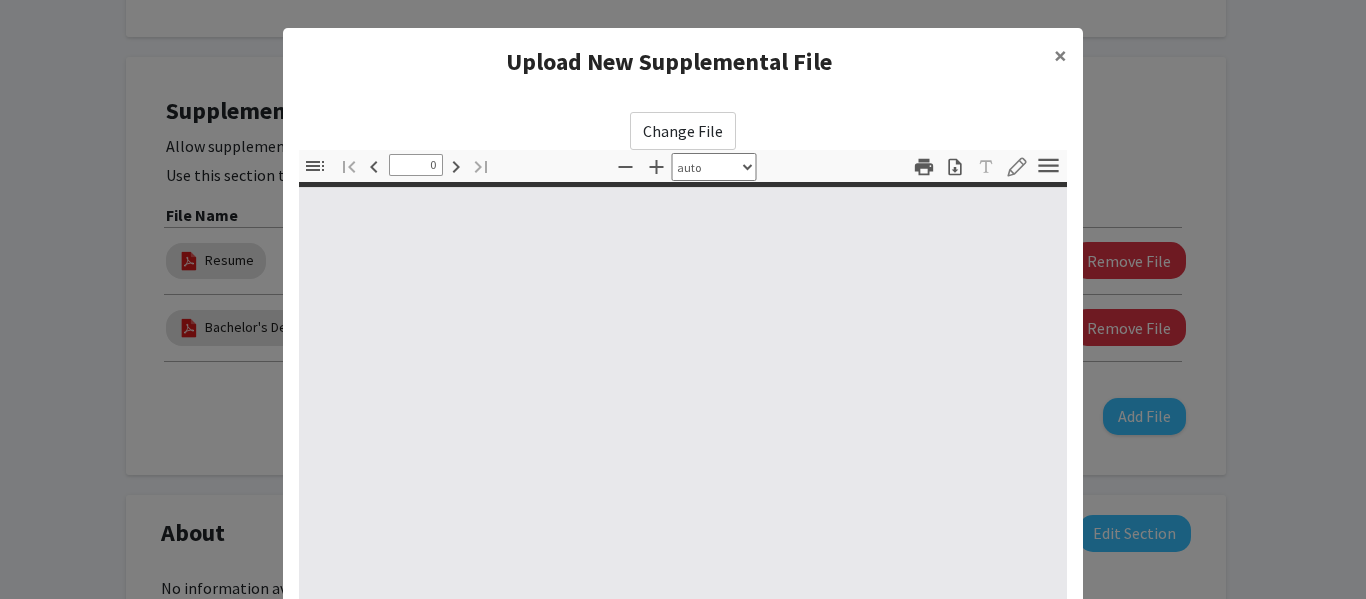 select on "custom" 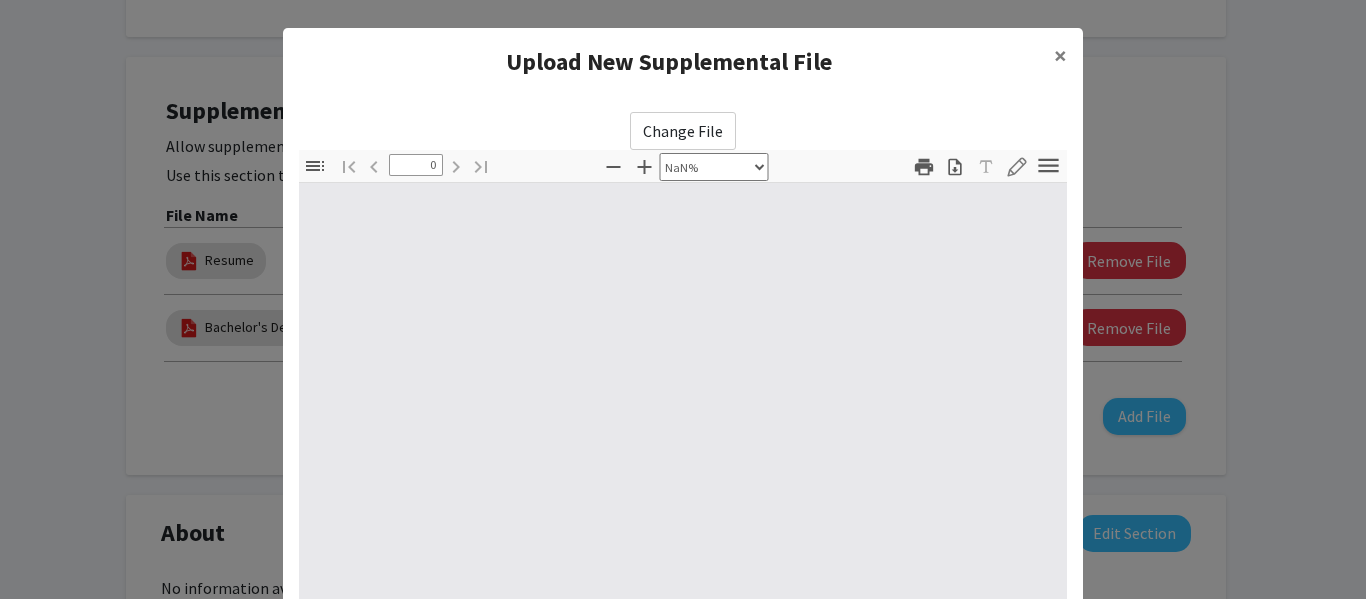 type on "1" 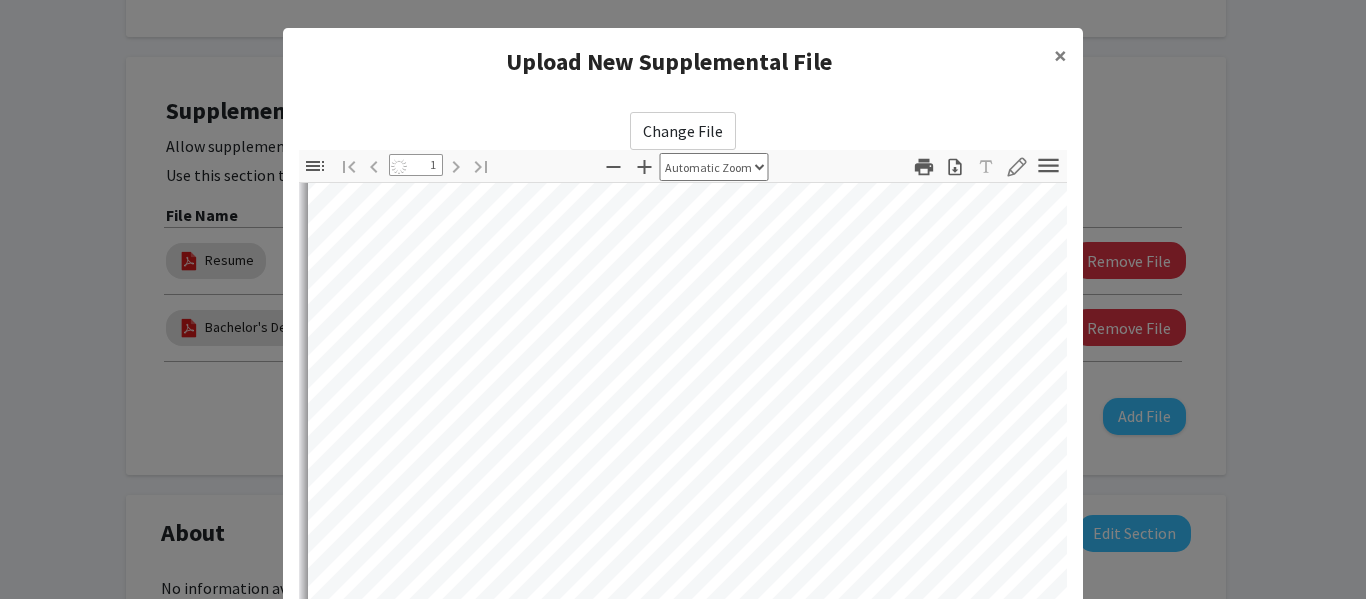select on "auto" 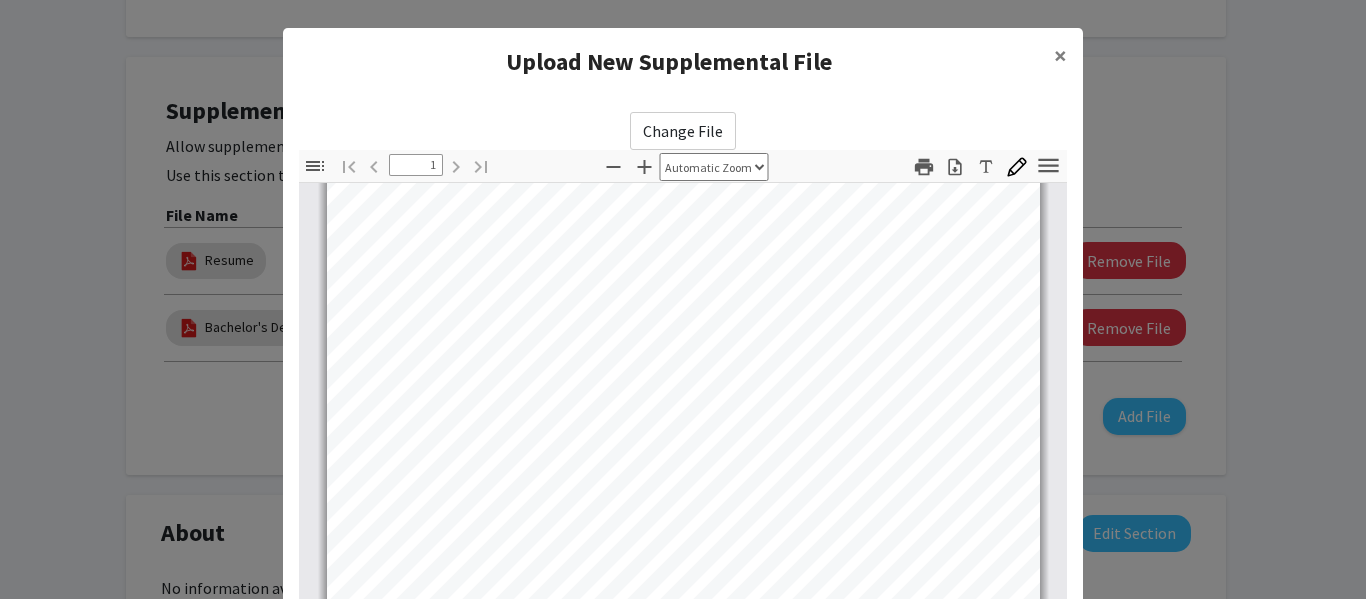 scroll, scrollTop: 461, scrollLeft: 0, axis: vertical 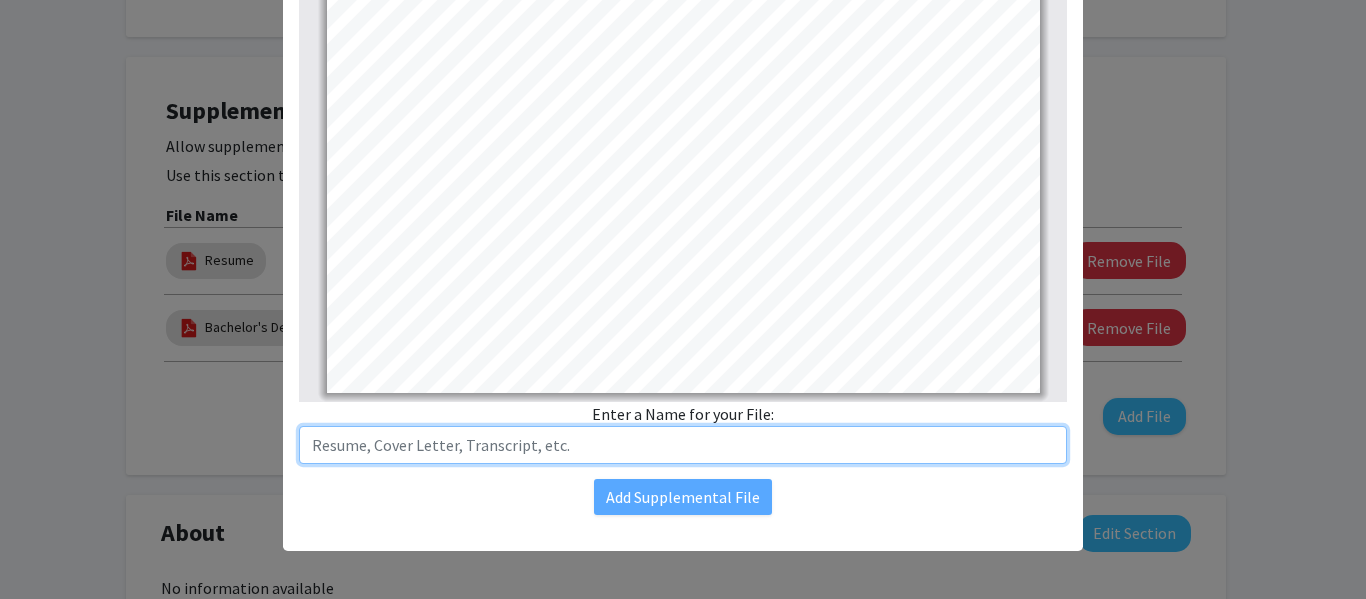 click at bounding box center (683, 445) 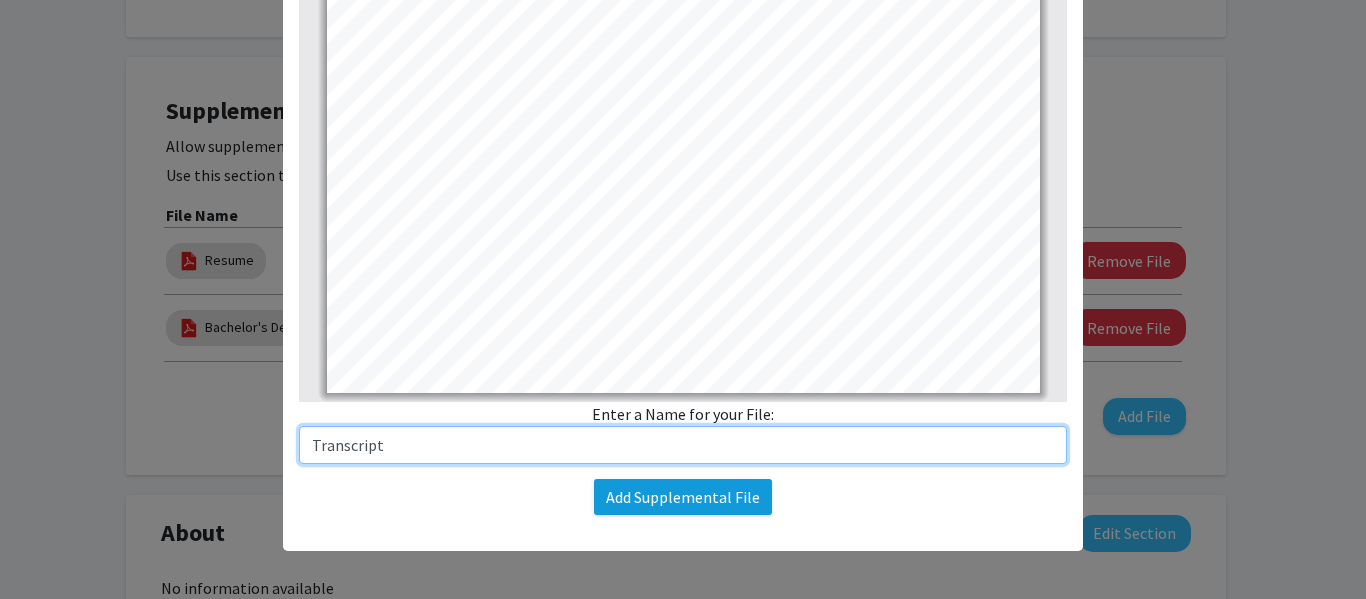 type on "Transcript" 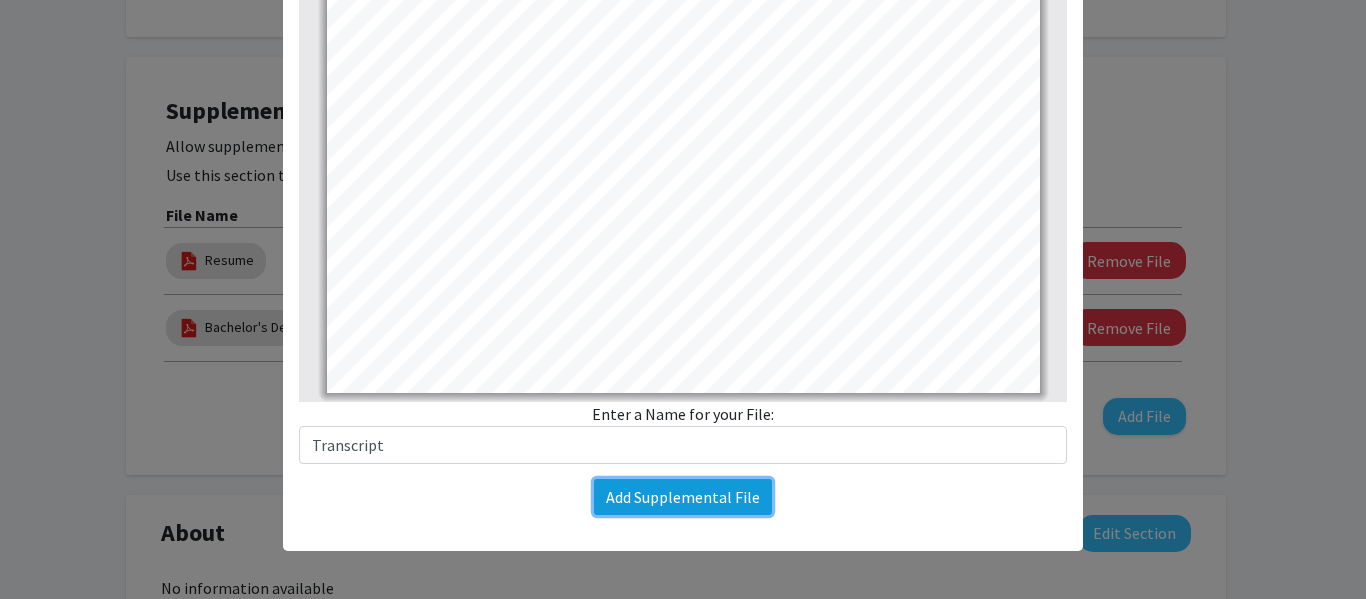 click on "Add Supplemental File" 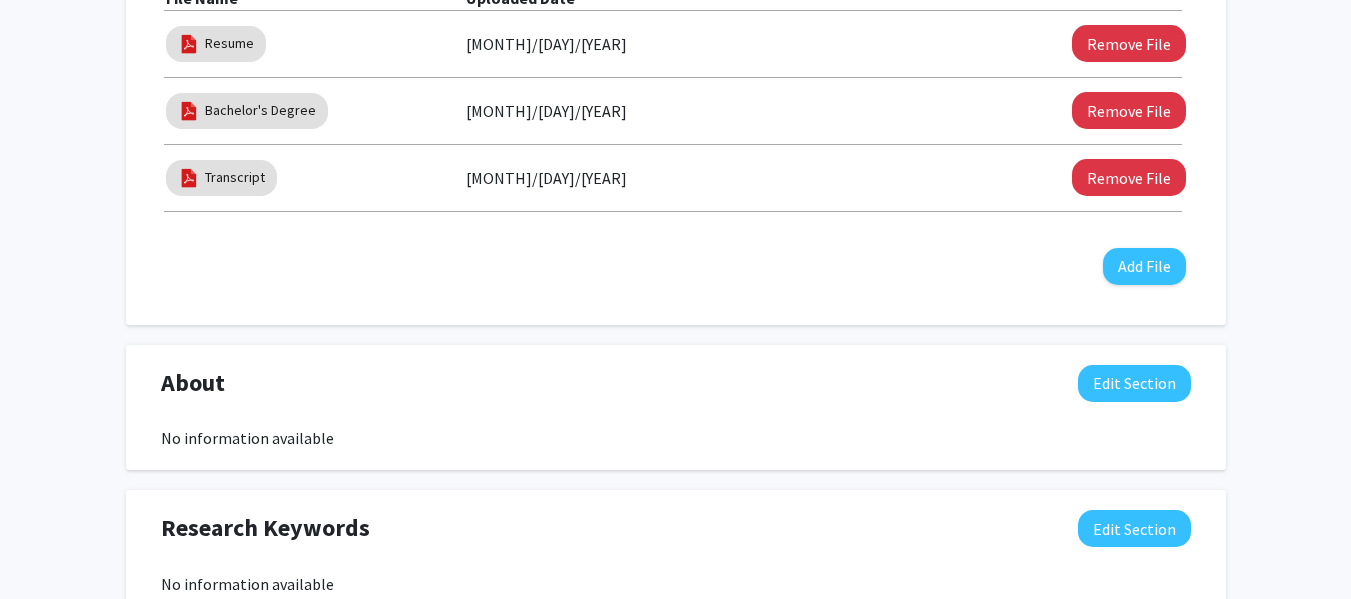 scroll, scrollTop: 721, scrollLeft: 0, axis: vertical 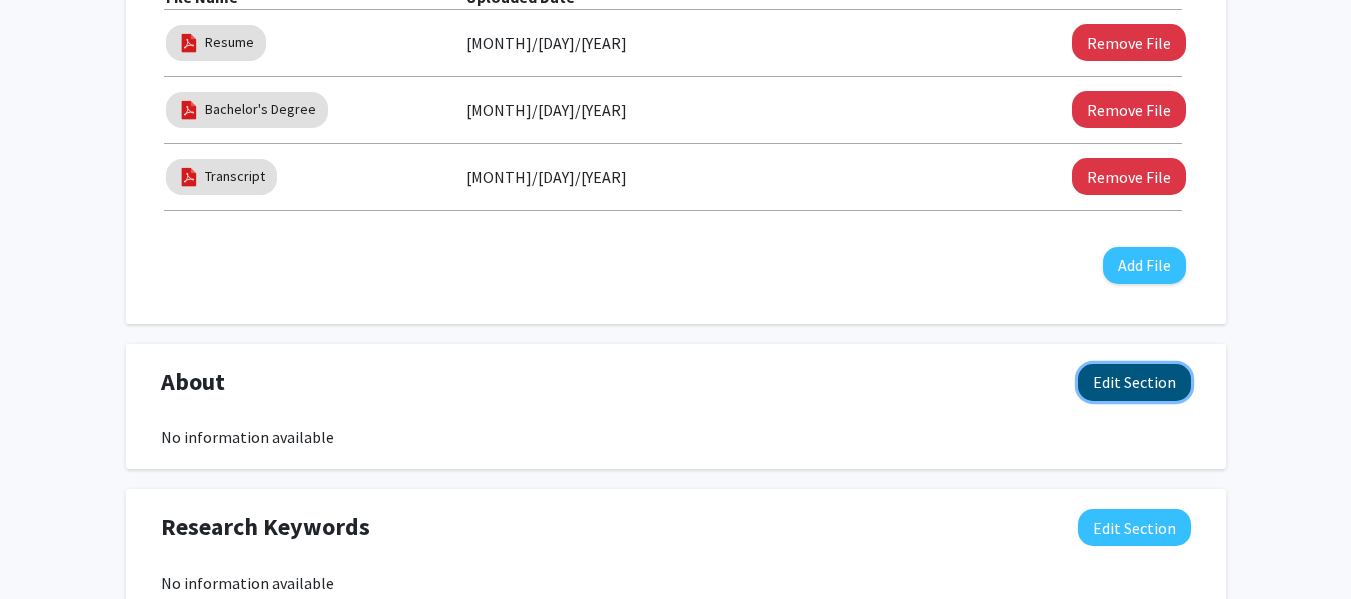 click on "Edit Section" 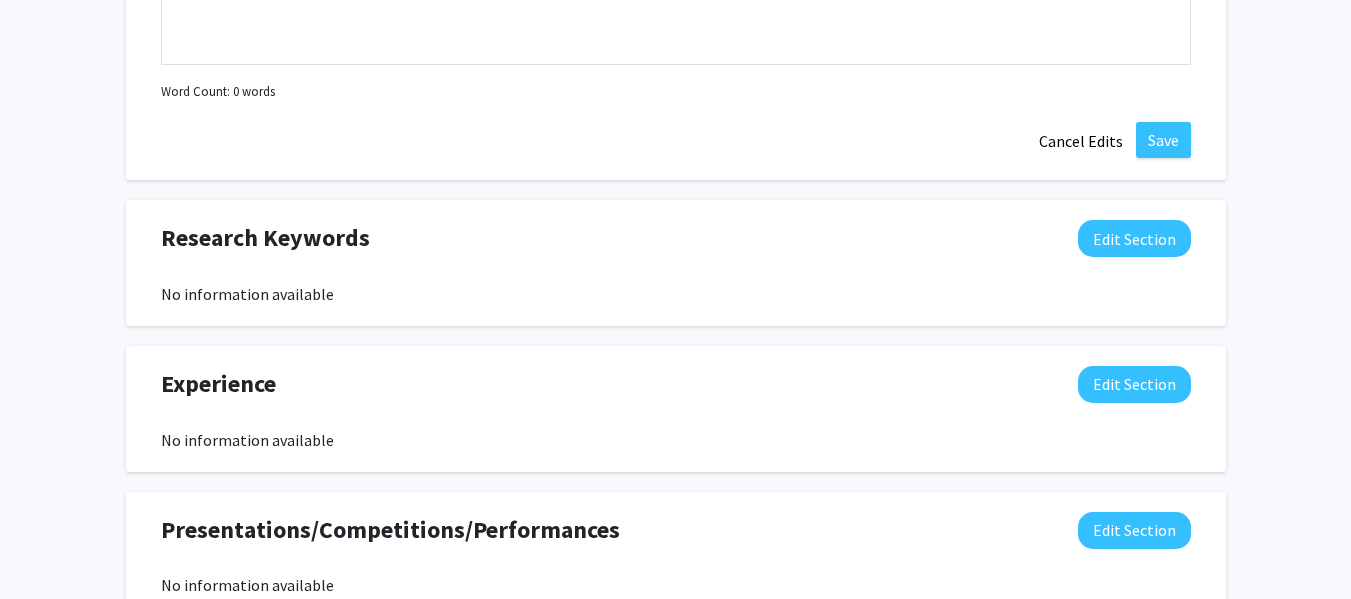 scroll, scrollTop: 1498, scrollLeft: 0, axis: vertical 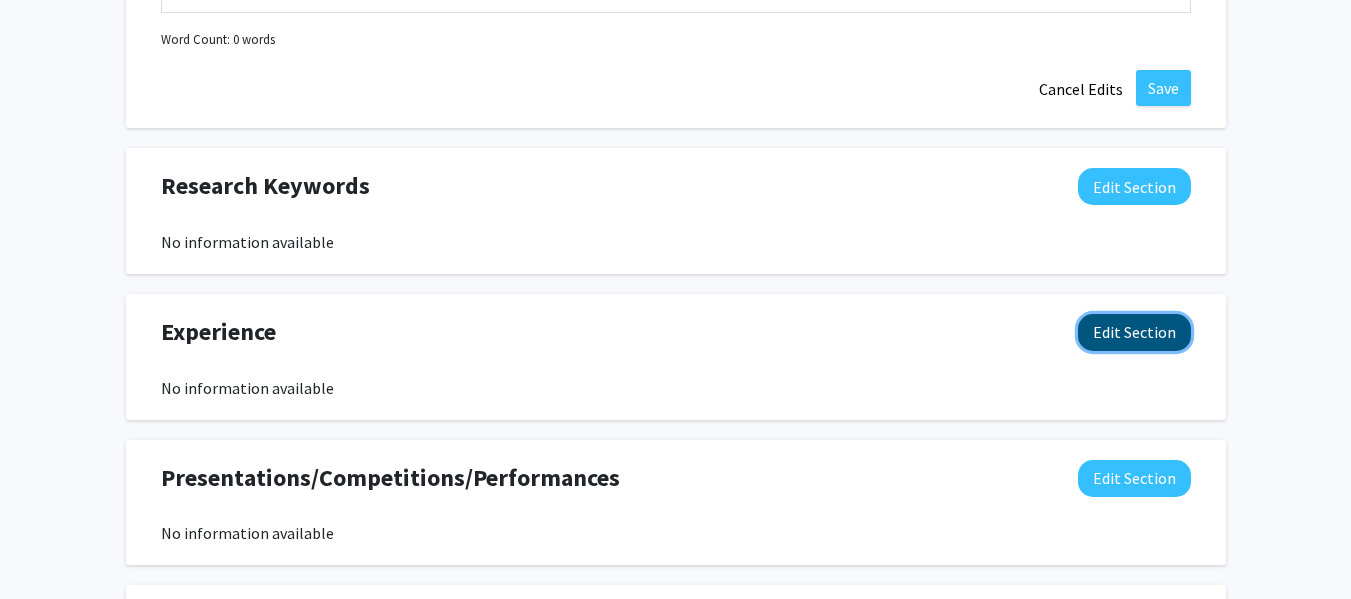 click on "Edit Section" 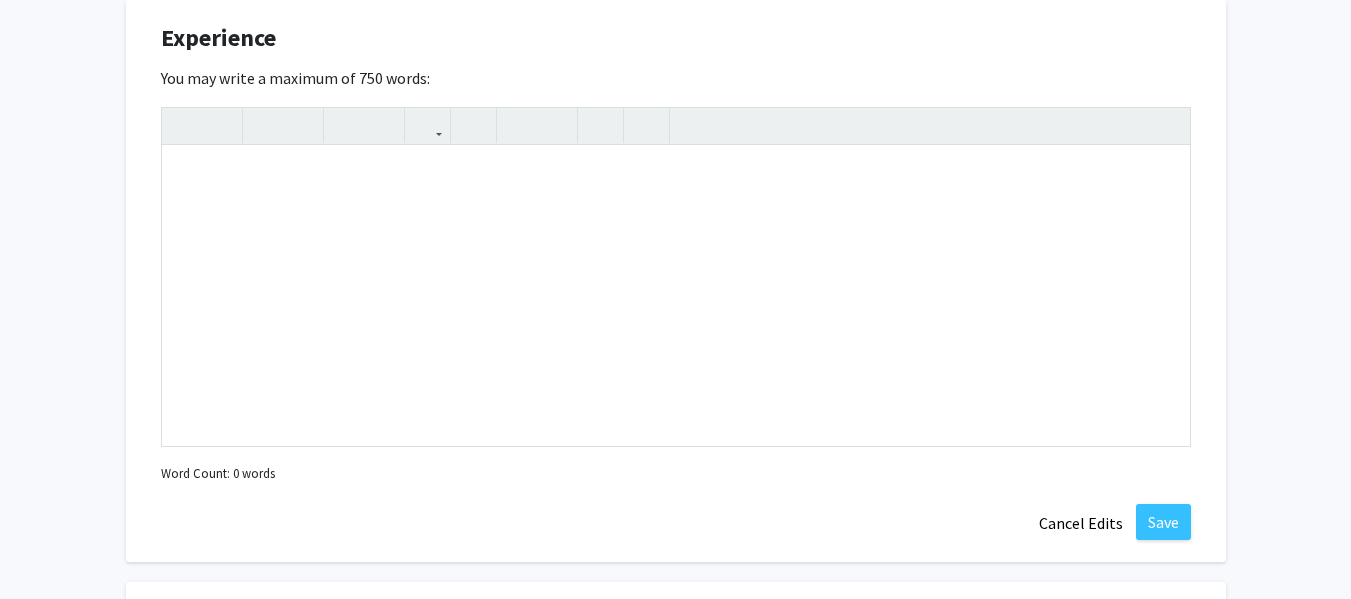 scroll, scrollTop: 1791, scrollLeft: 0, axis: vertical 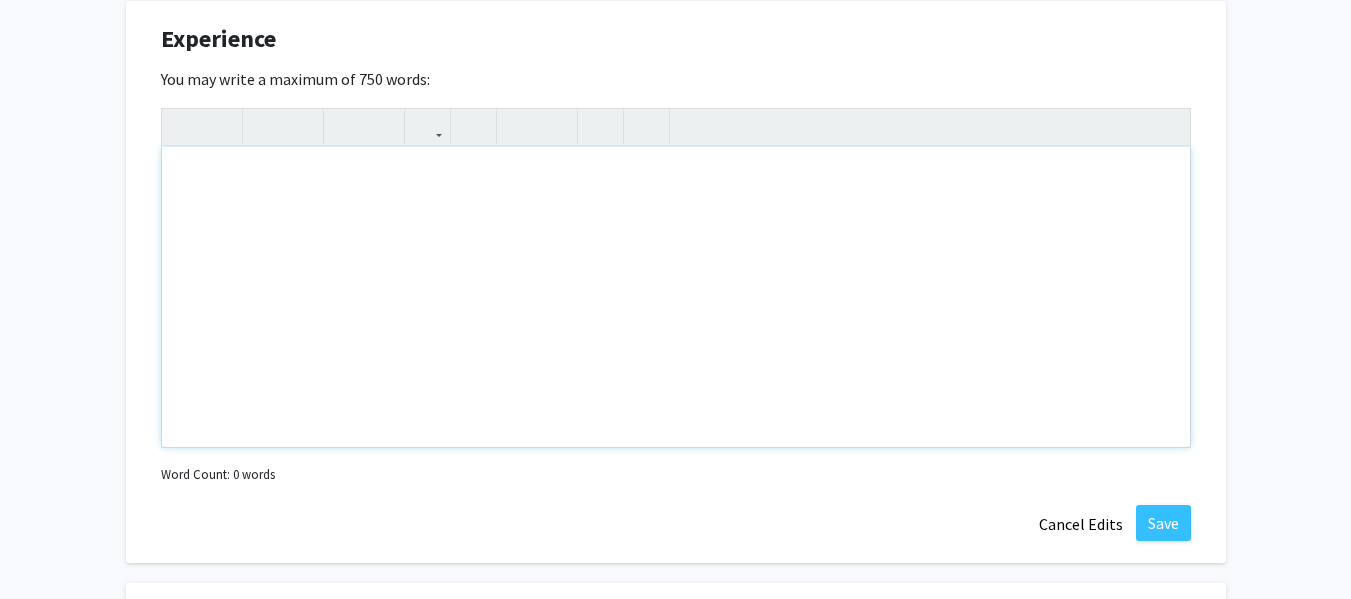paste 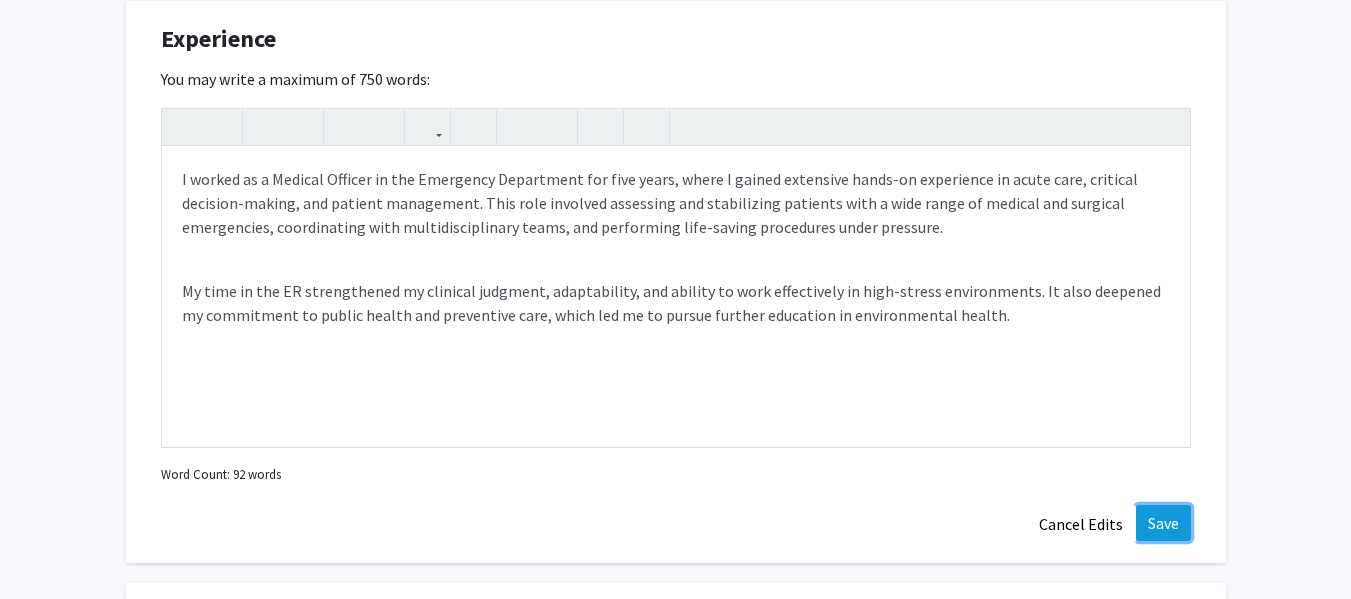 click on "Save" 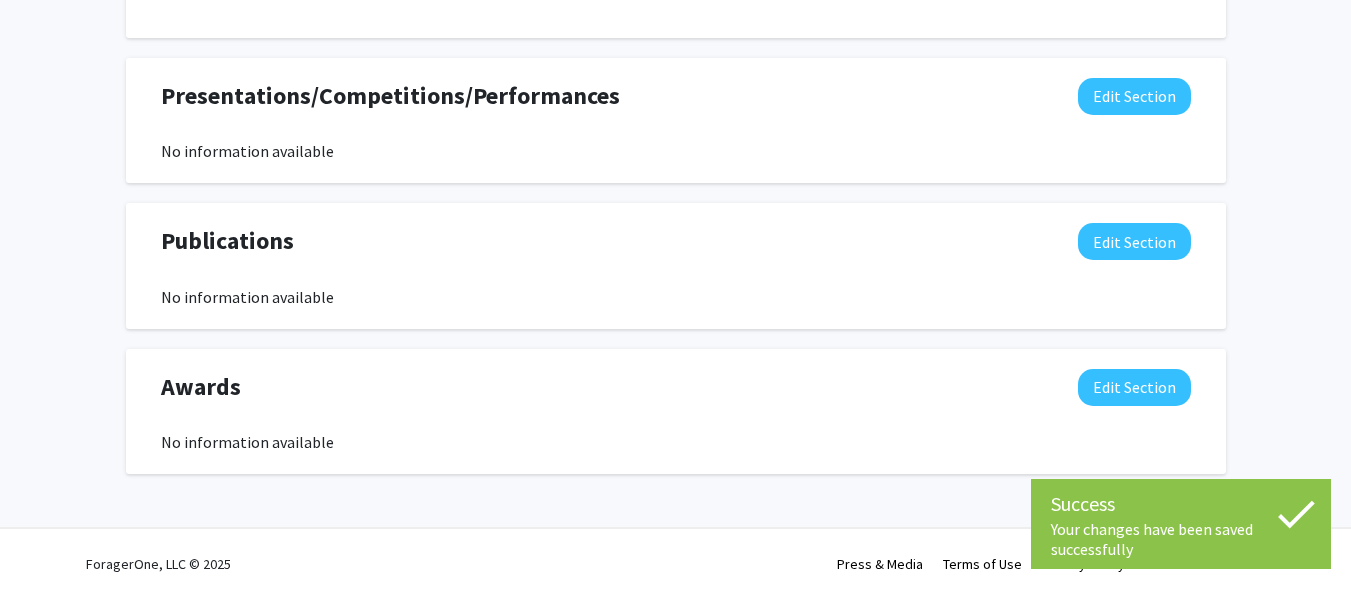 scroll, scrollTop: 7, scrollLeft: 0, axis: vertical 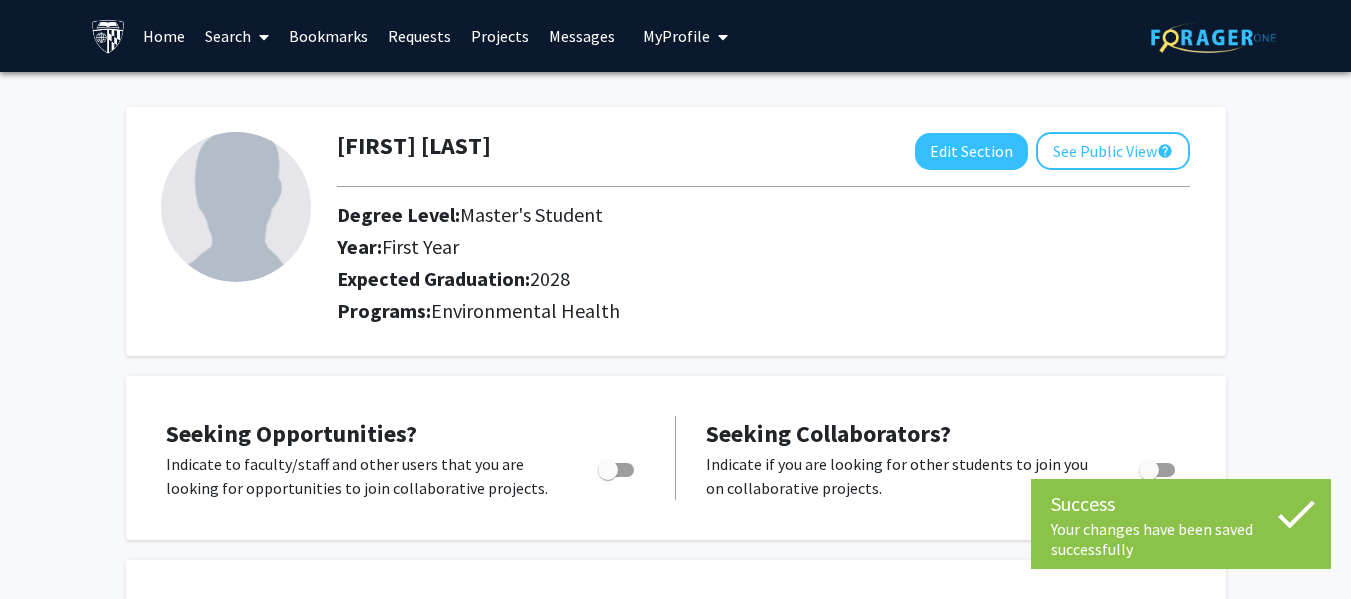 click on "Home" at bounding box center [164, 36] 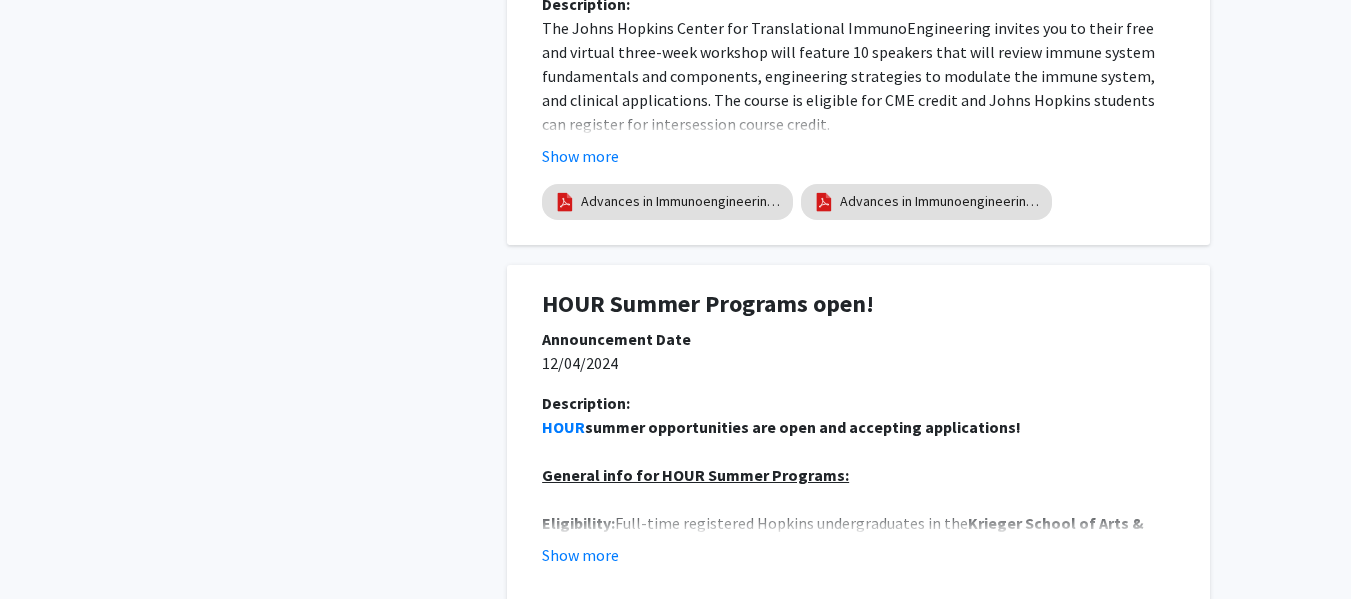 scroll, scrollTop: 3986, scrollLeft: 0, axis: vertical 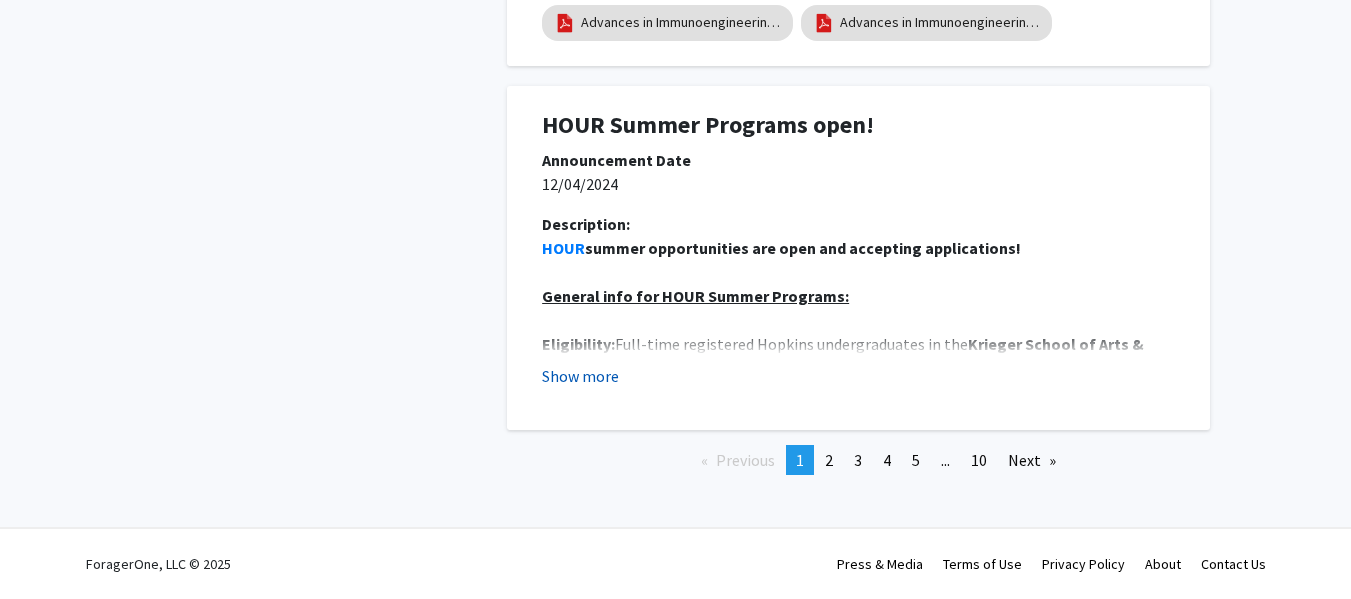 click on "Show more" 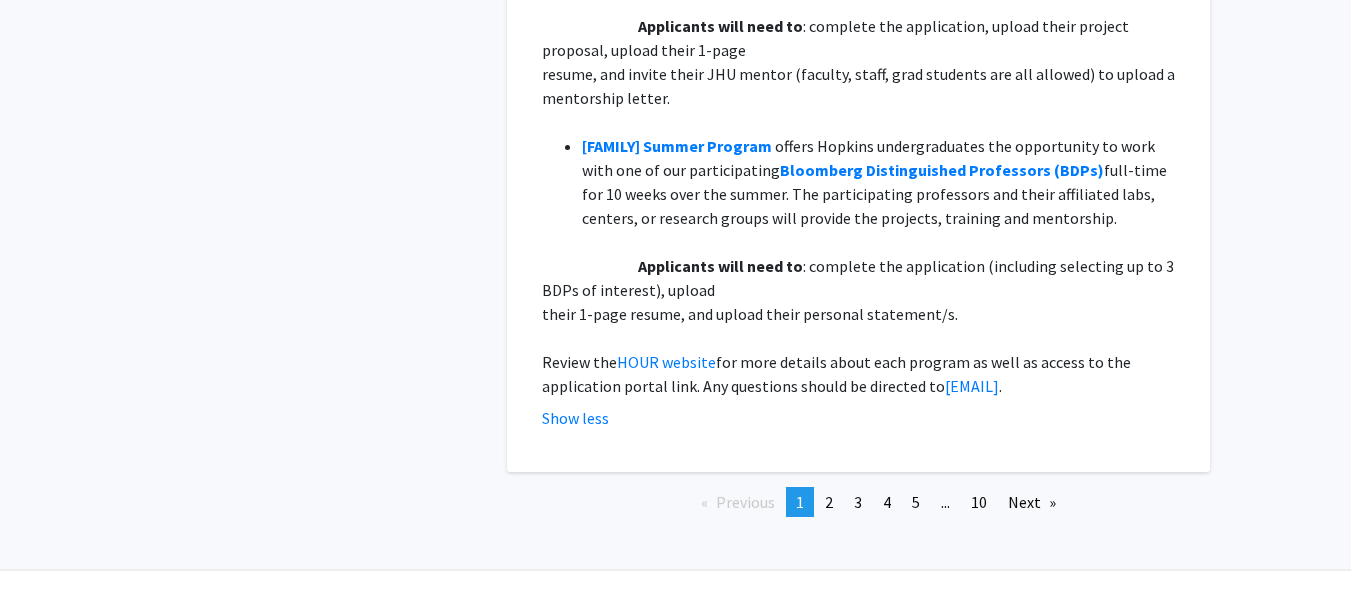 scroll, scrollTop: 4802, scrollLeft: 0, axis: vertical 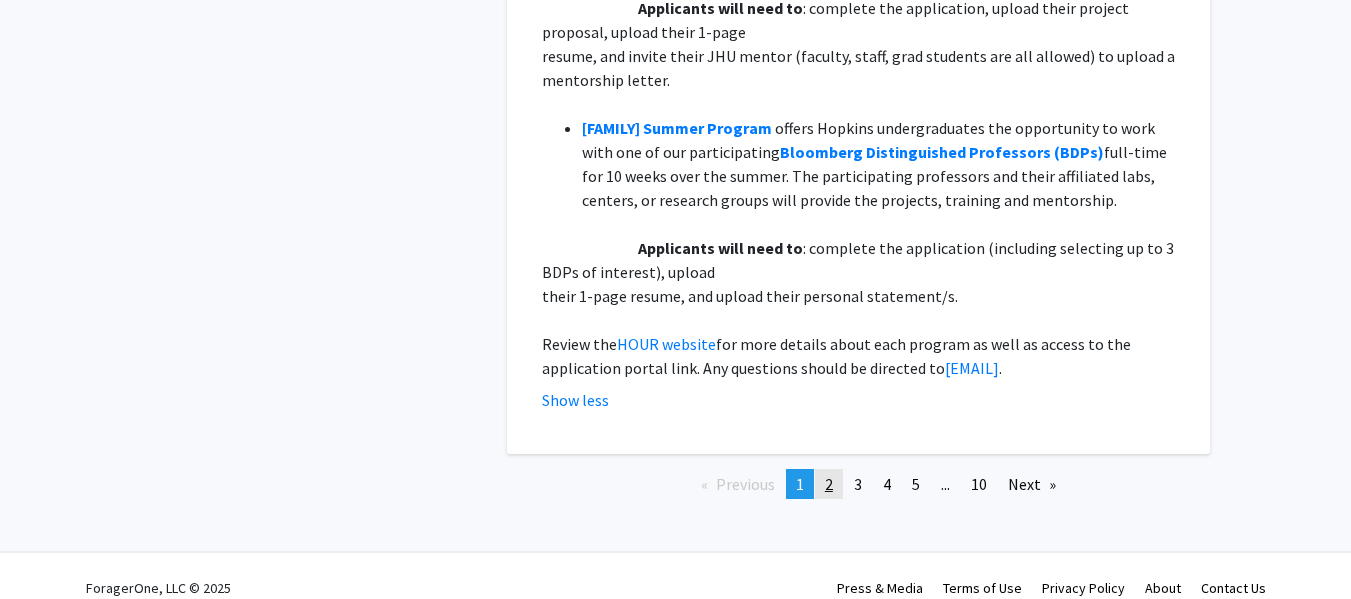 click on "page  2" 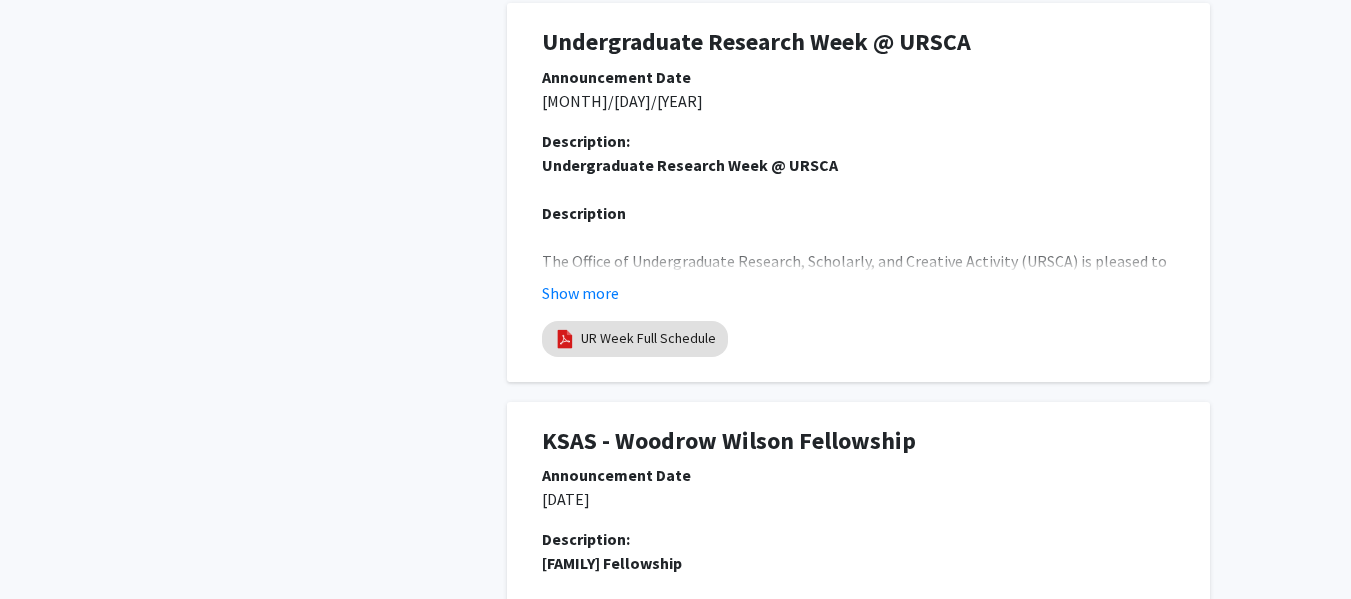 scroll, scrollTop: 2961, scrollLeft: 0, axis: vertical 